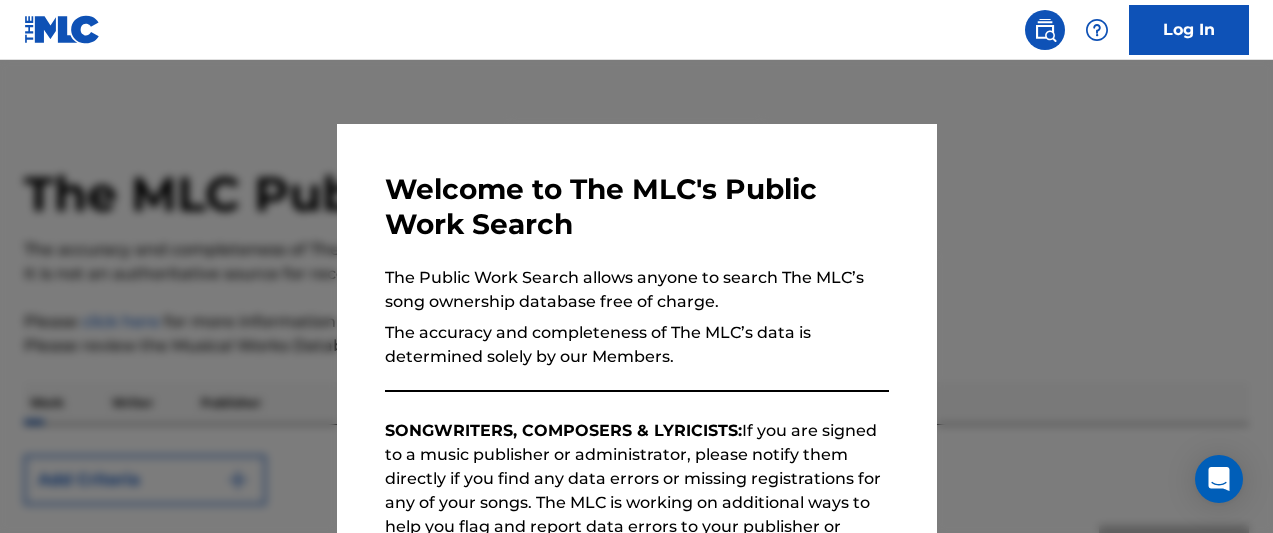 scroll, scrollTop: 0, scrollLeft: 0, axis: both 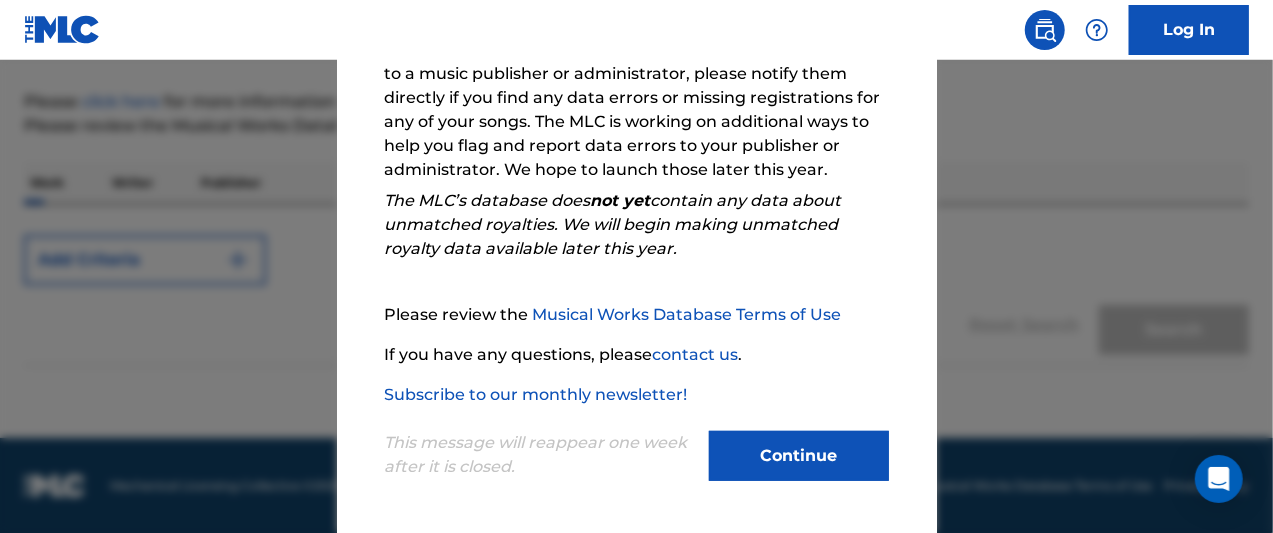 click on "Continue" at bounding box center [799, 456] 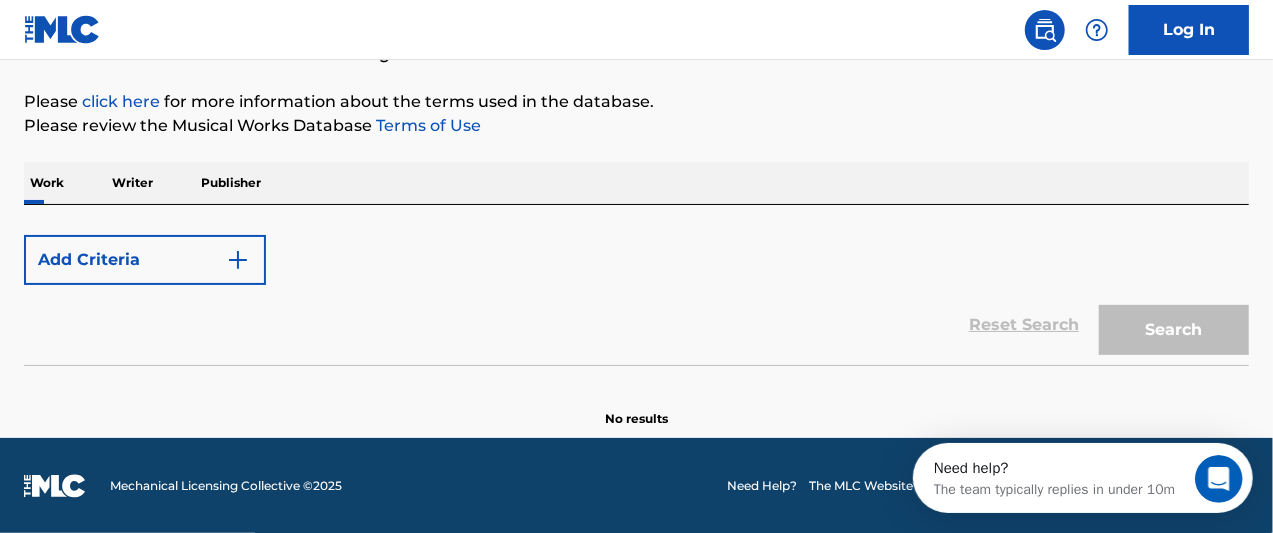 scroll, scrollTop: 0, scrollLeft: 0, axis: both 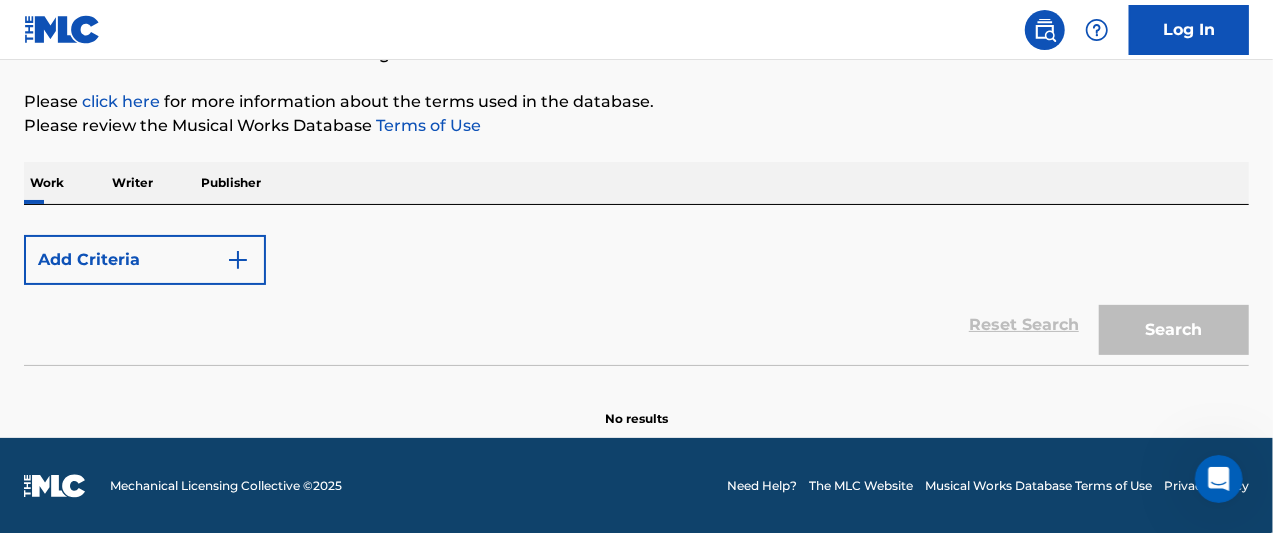click at bounding box center [238, 260] 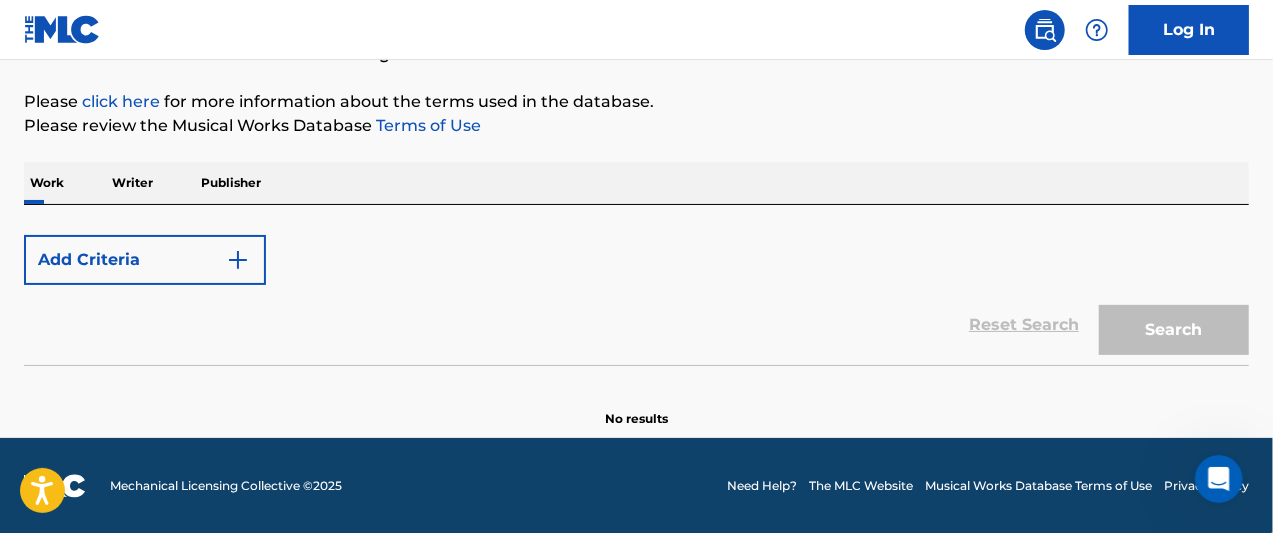 click on "Work" at bounding box center [47, 183] 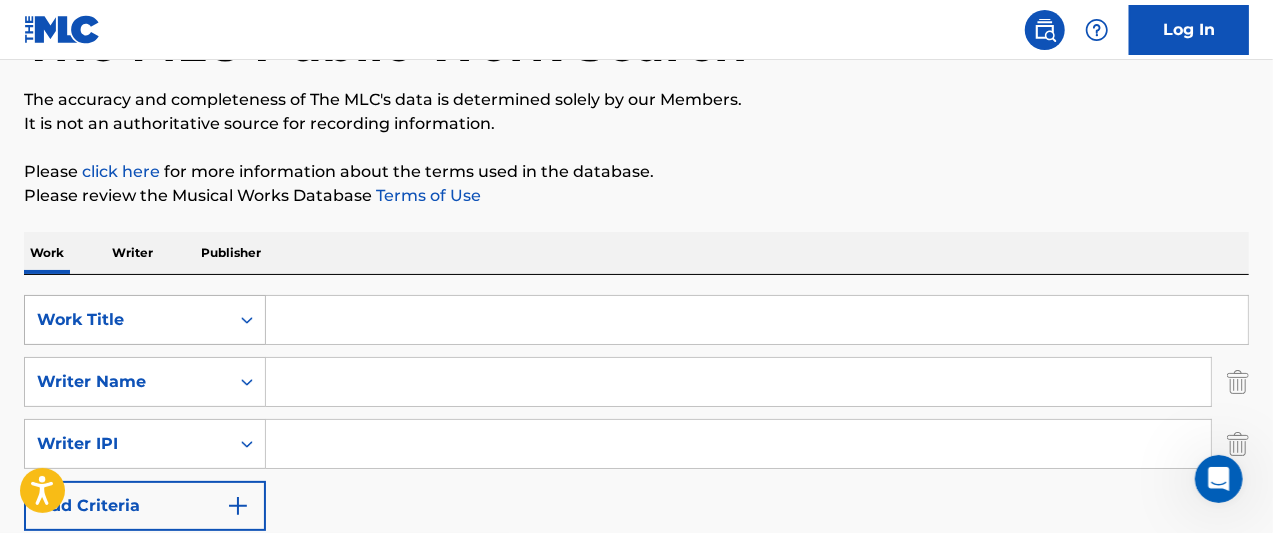 scroll, scrollTop: 200, scrollLeft: 0, axis: vertical 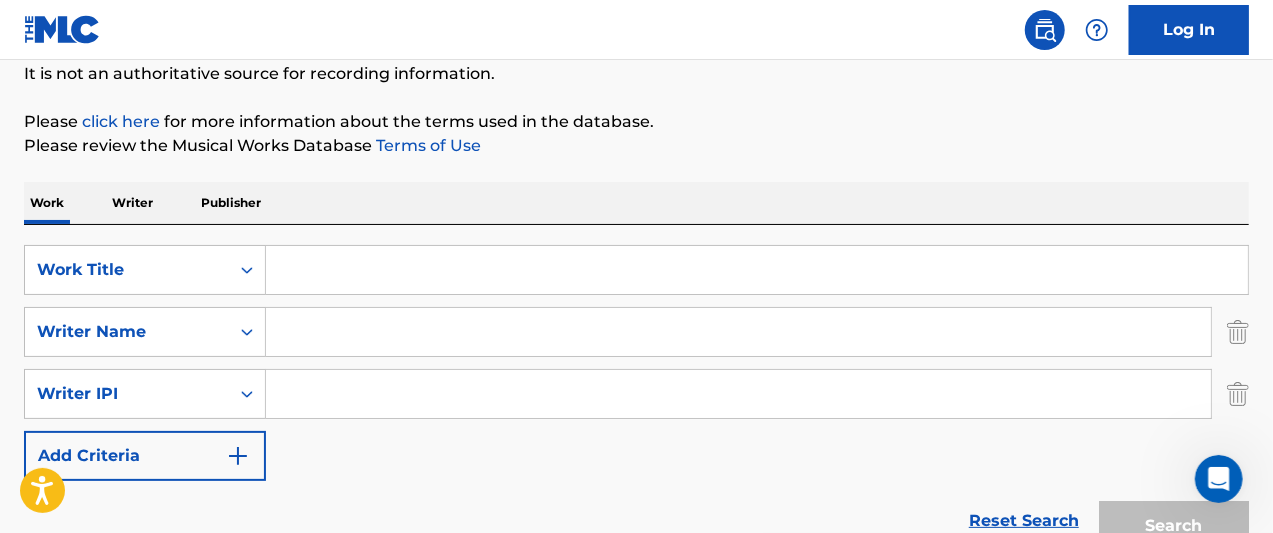 click at bounding box center (757, 270) 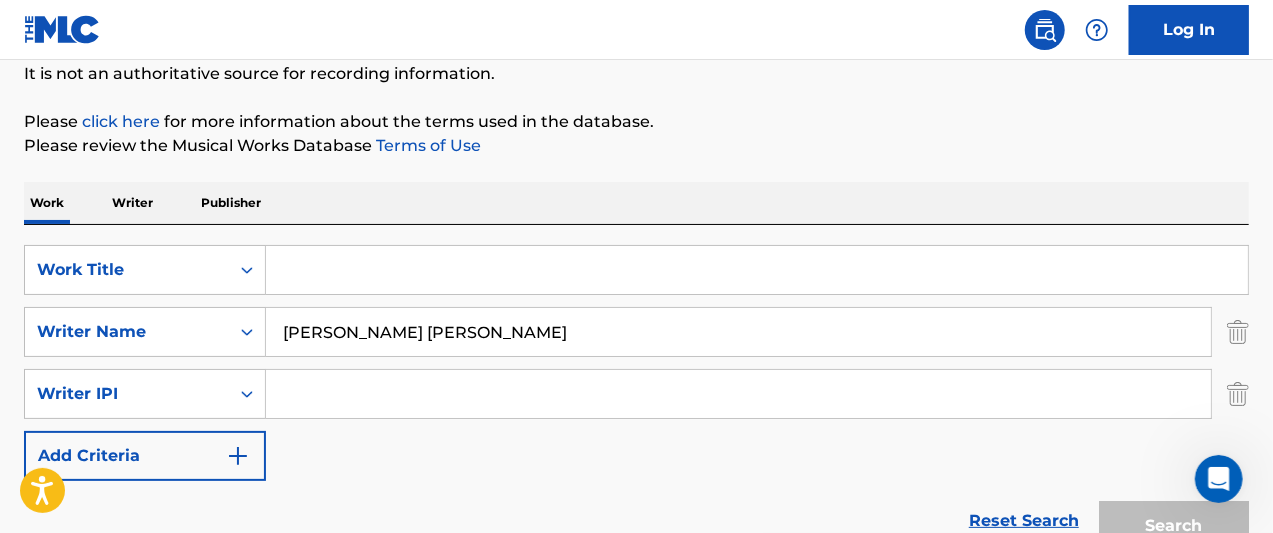 type on "kevin eduardo hernandez carlos" 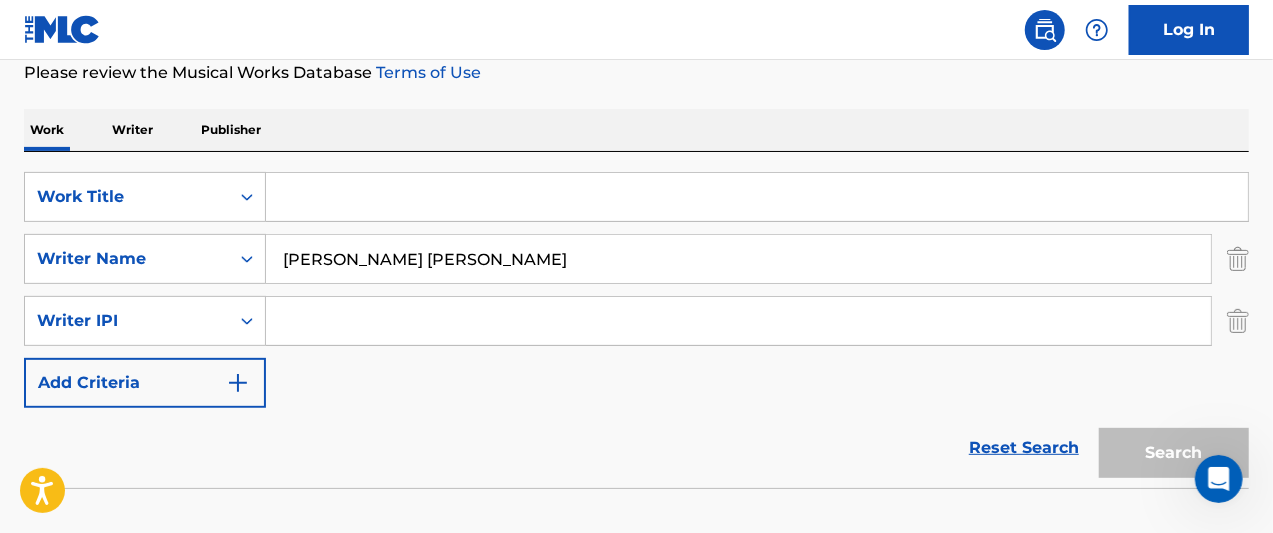 scroll, scrollTop: 300, scrollLeft: 0, axis: vertical 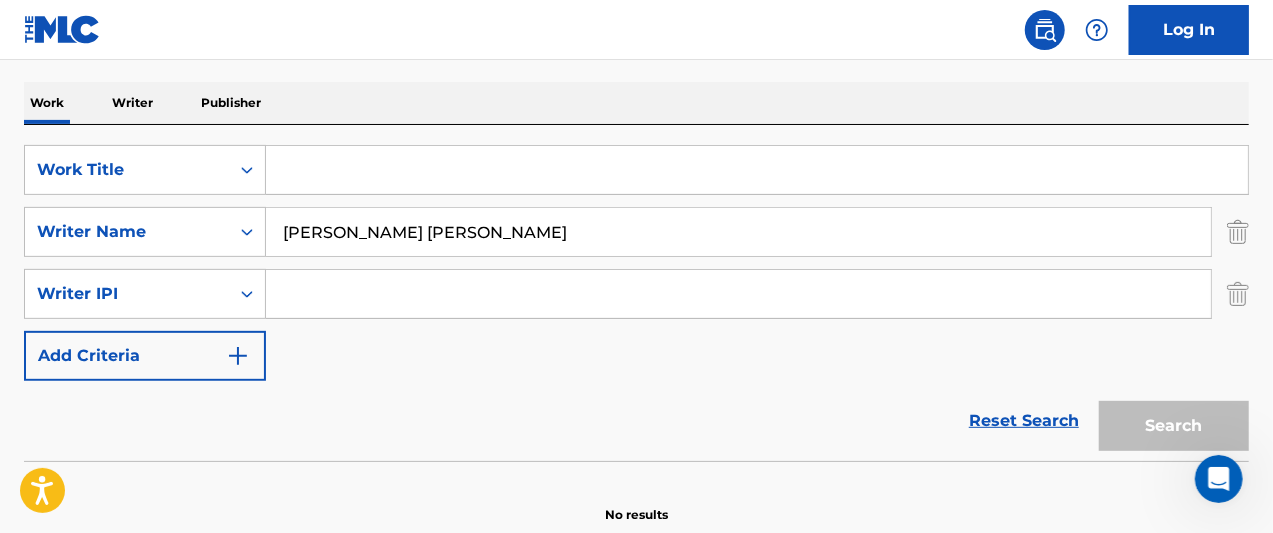 click on "kevin eduardo hernandez carlos" at bounding box center (738, 232) 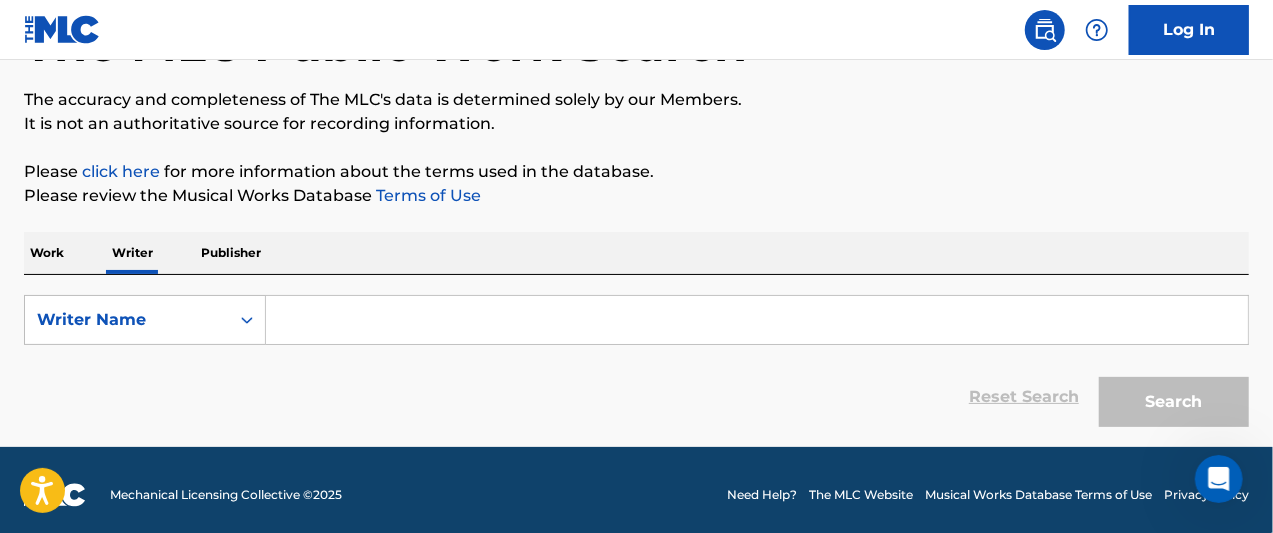 scroll, scrollTop: 159, scrollLeft: 0, axis: vertical 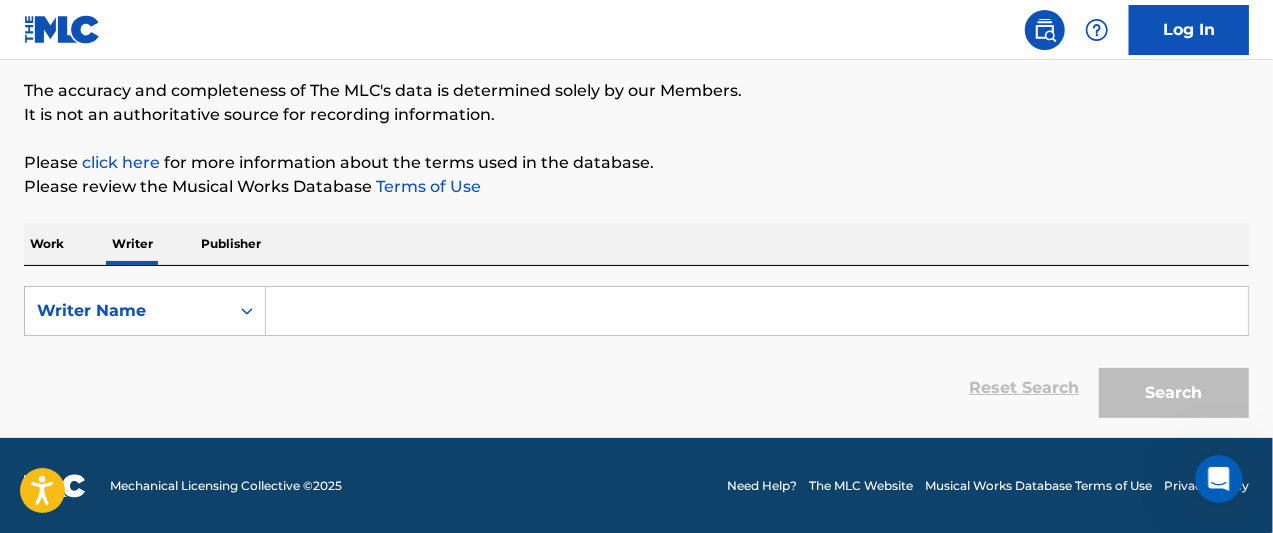 click at bounding box center [757, 311] 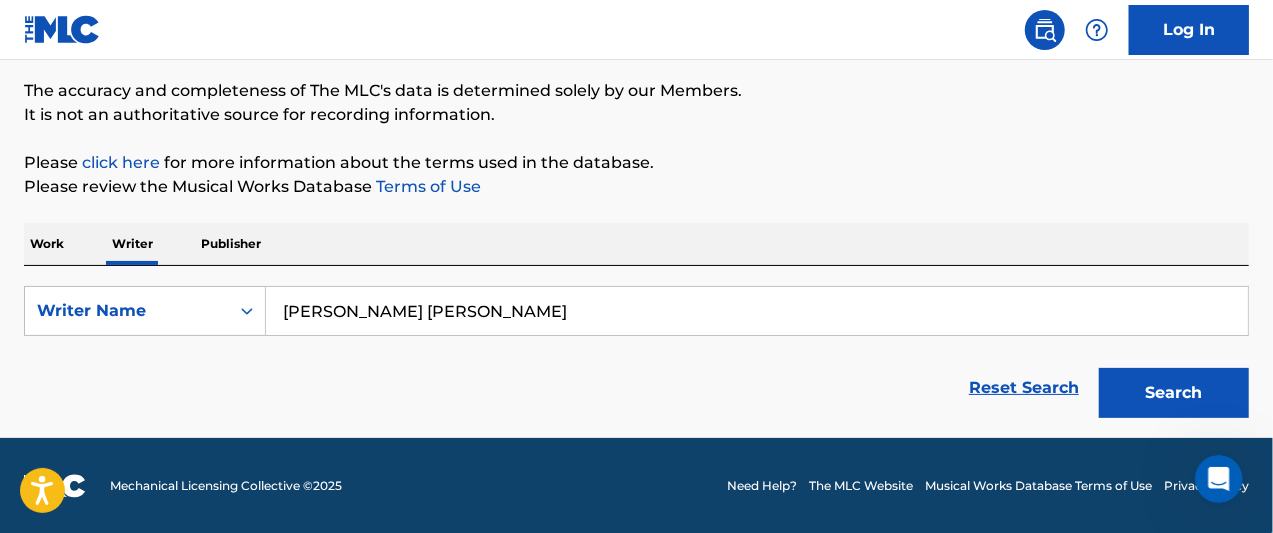 type on "kevin eduardo hernandez carlos" 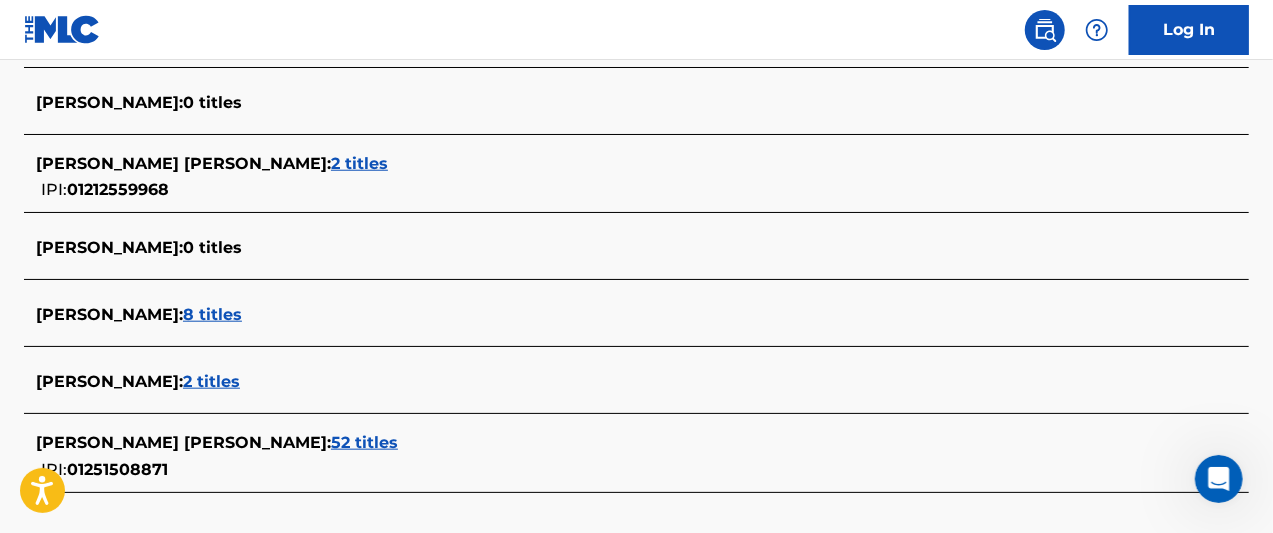 scroll, scrollTop: 878, scrollLeft: 0, axis: vertical 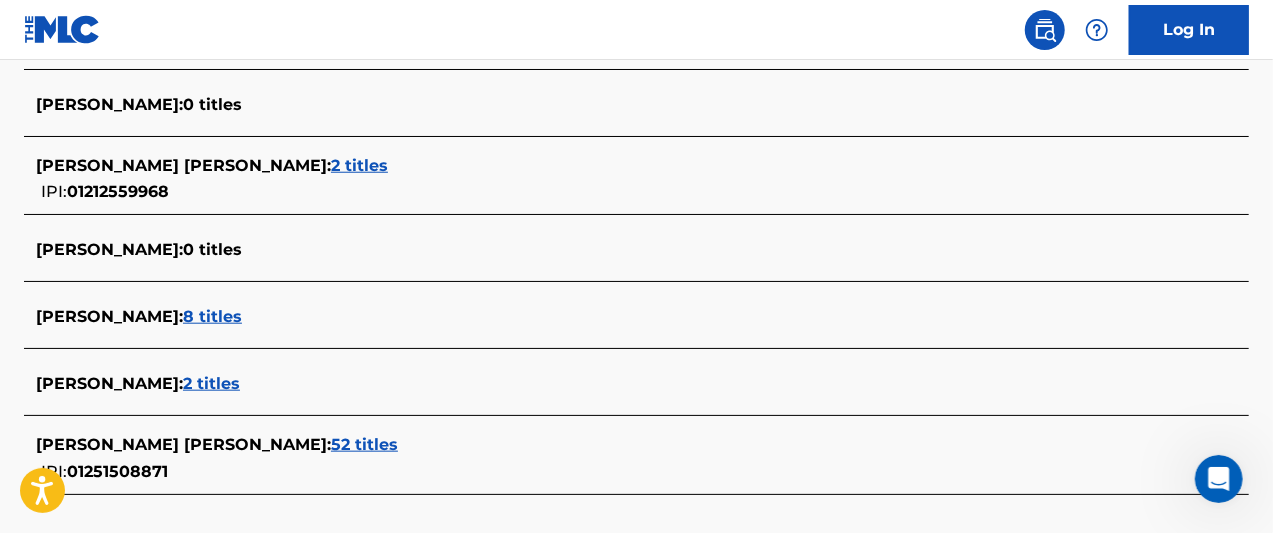 click on "52 titles" at bounding box center [364, 444] 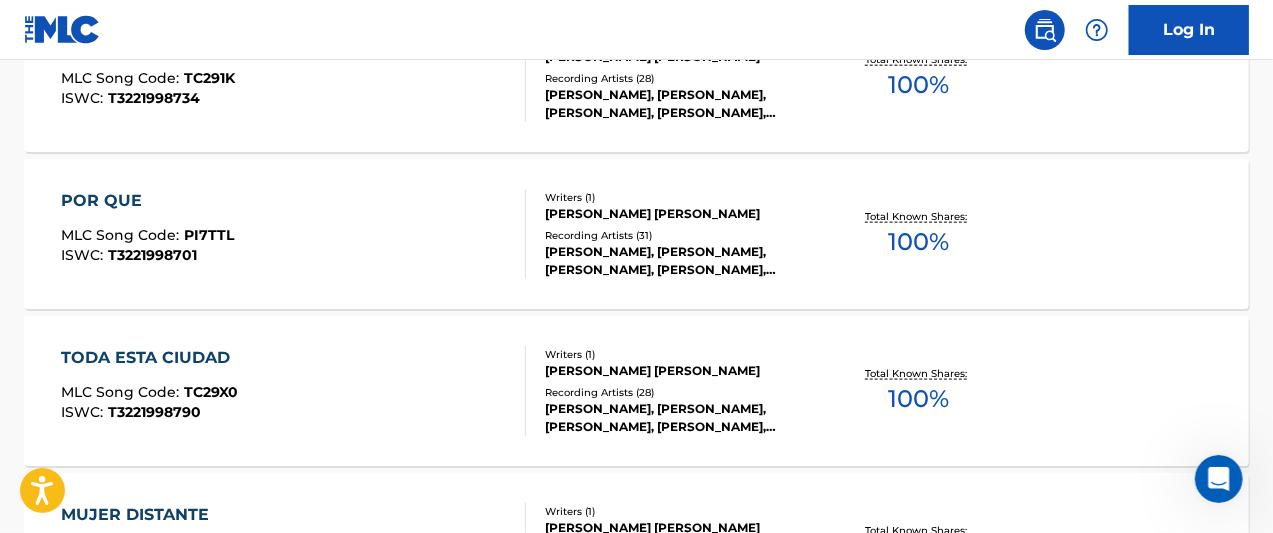 scroll, scrollTop: 1178, scrollLeft: 0, axis: vertical 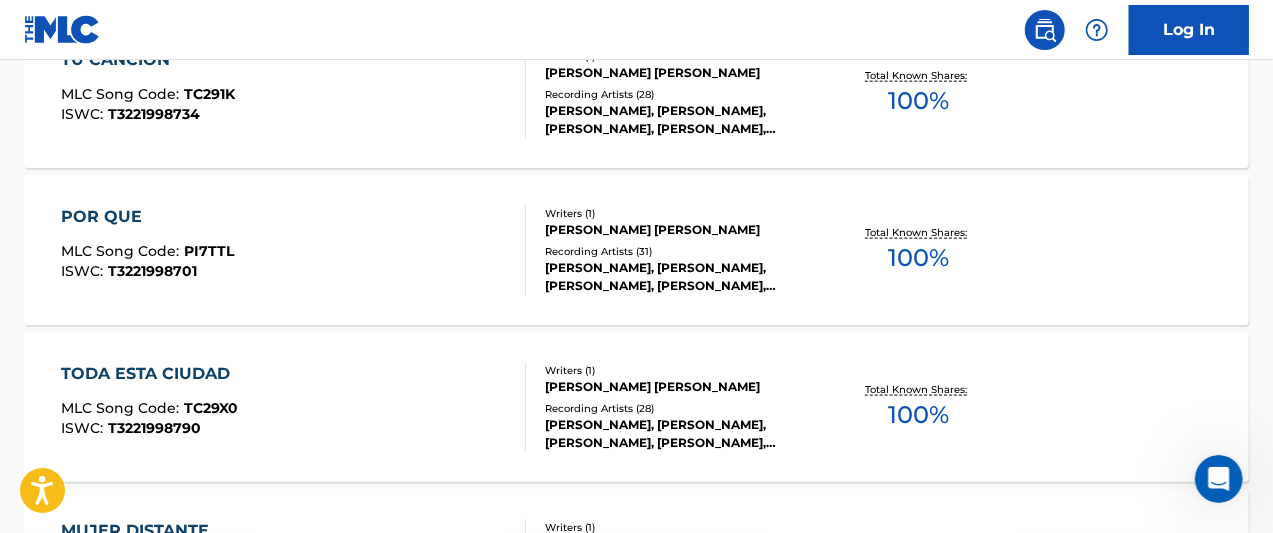click on "Total Known Shares: 100 %" at bounding box center [919, 250] 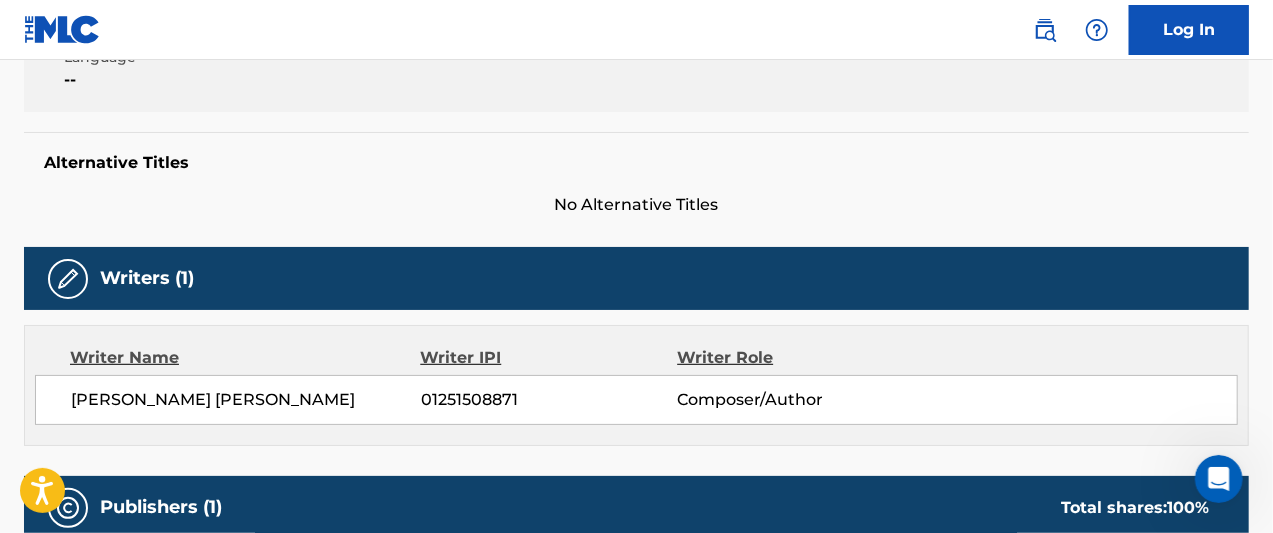 scroll, scrollTop: 444, scrollLeft: 0, axis: vertical 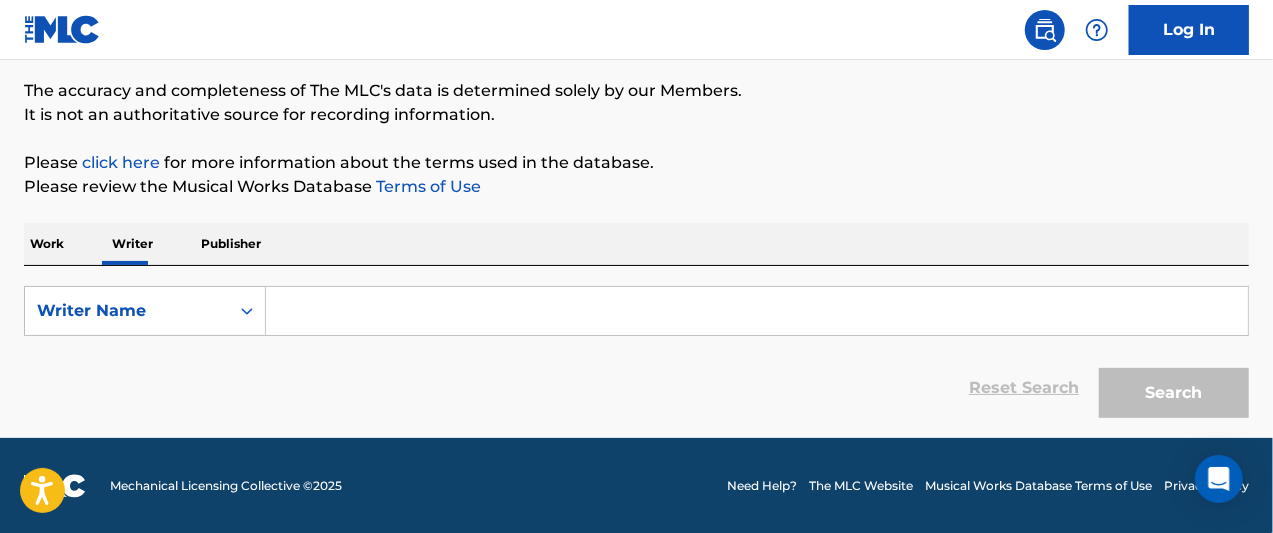 click on "Work" at bounding box center (47, 244) 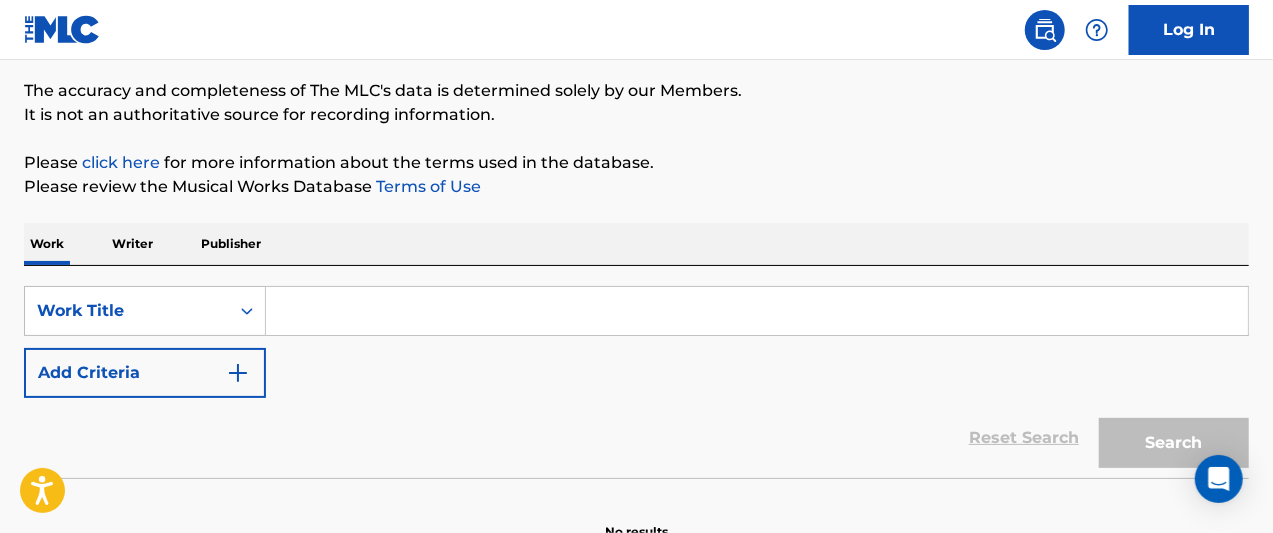 scroll, scrollTop: 0, scrollLeft: 0, axis: both 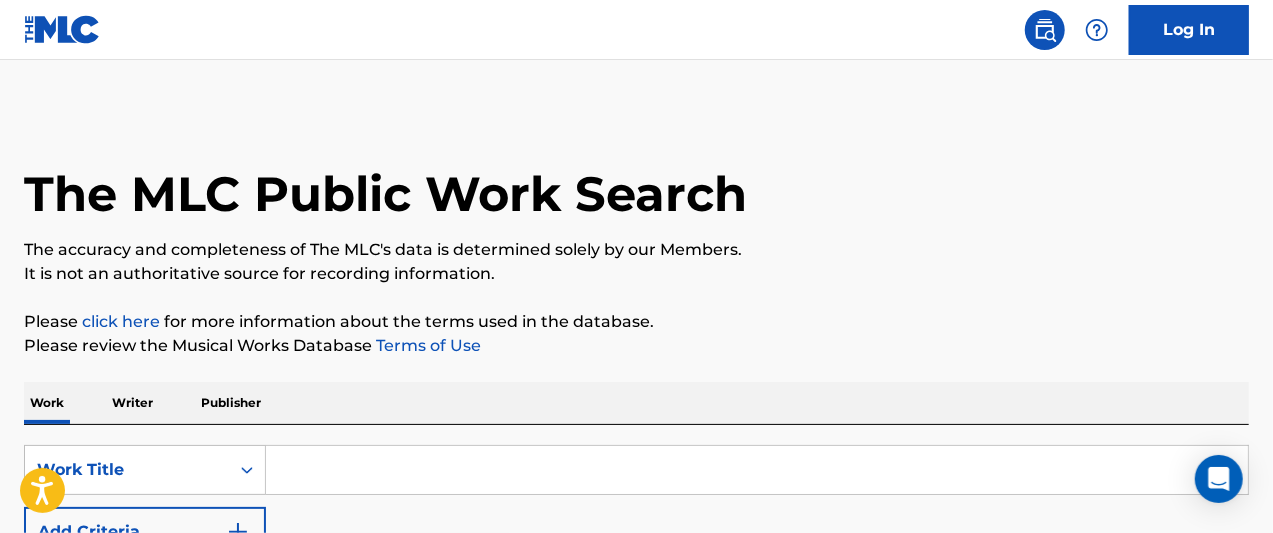 click at bounding box center (757, 470) 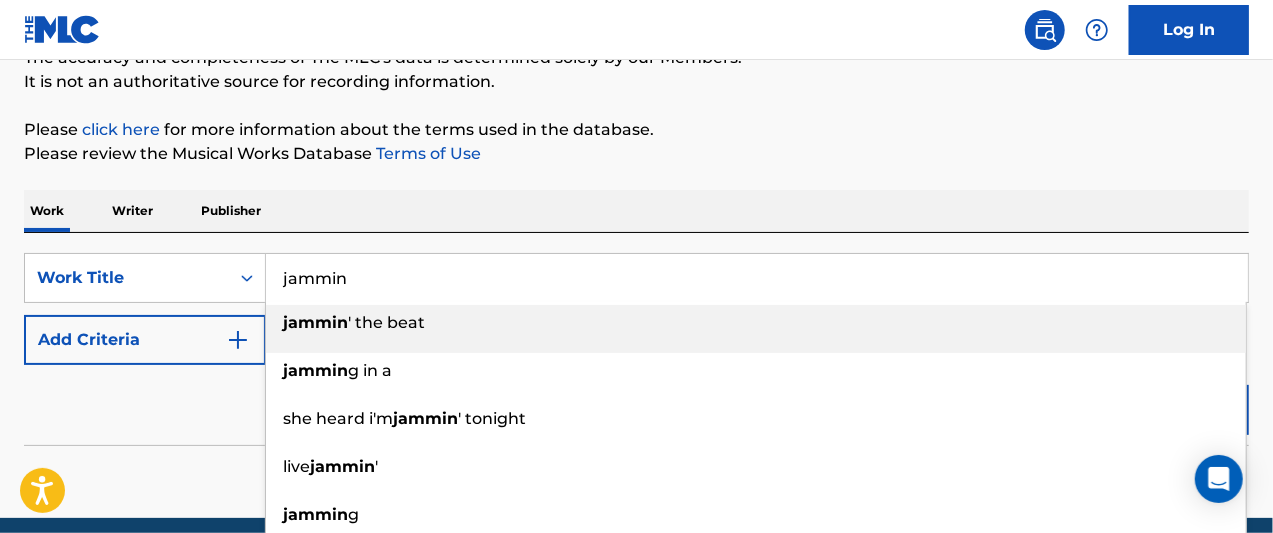 scroll, scrollTop: 300, scrollLeft: 0, axis: vertical 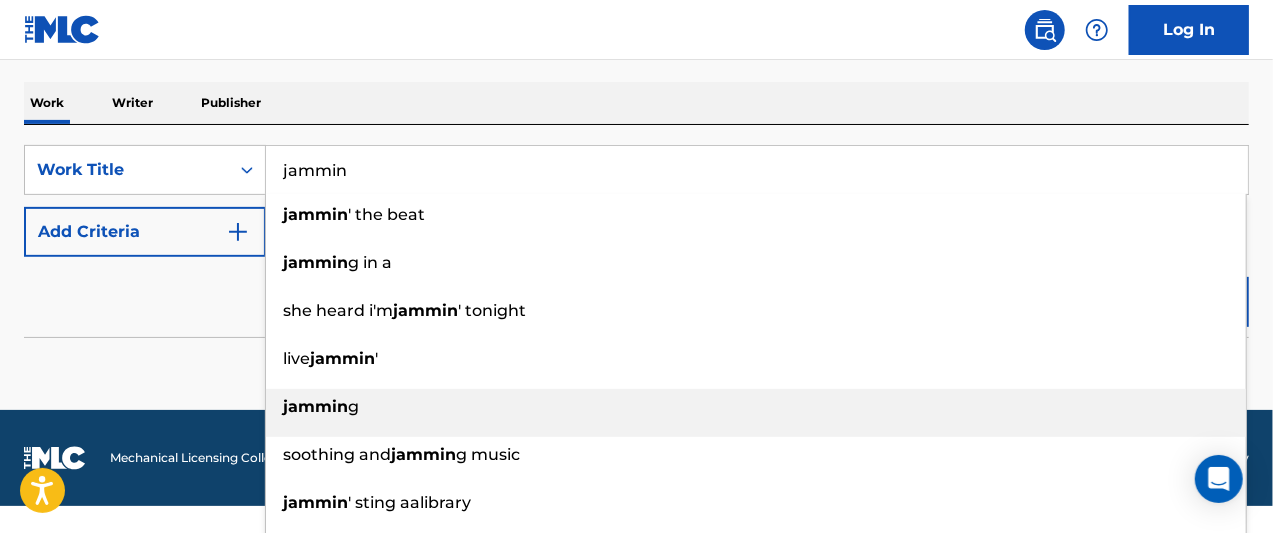 click on "jammin" at bounding box center [315, 406] 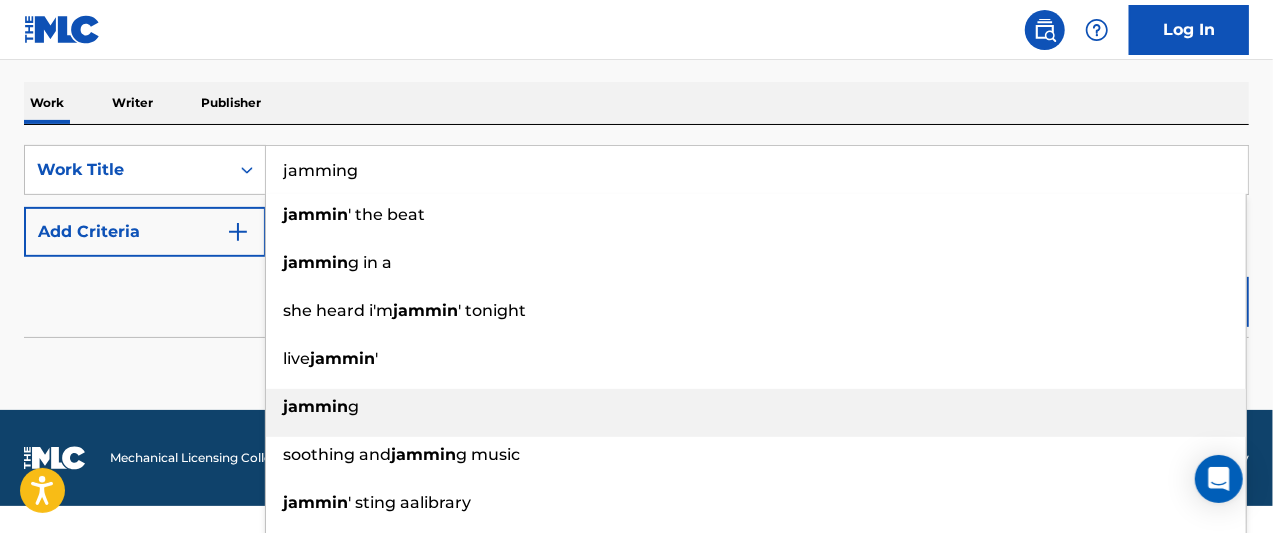 scroll, scrollTop: 272, scrollLeft: 0, axis: vertical 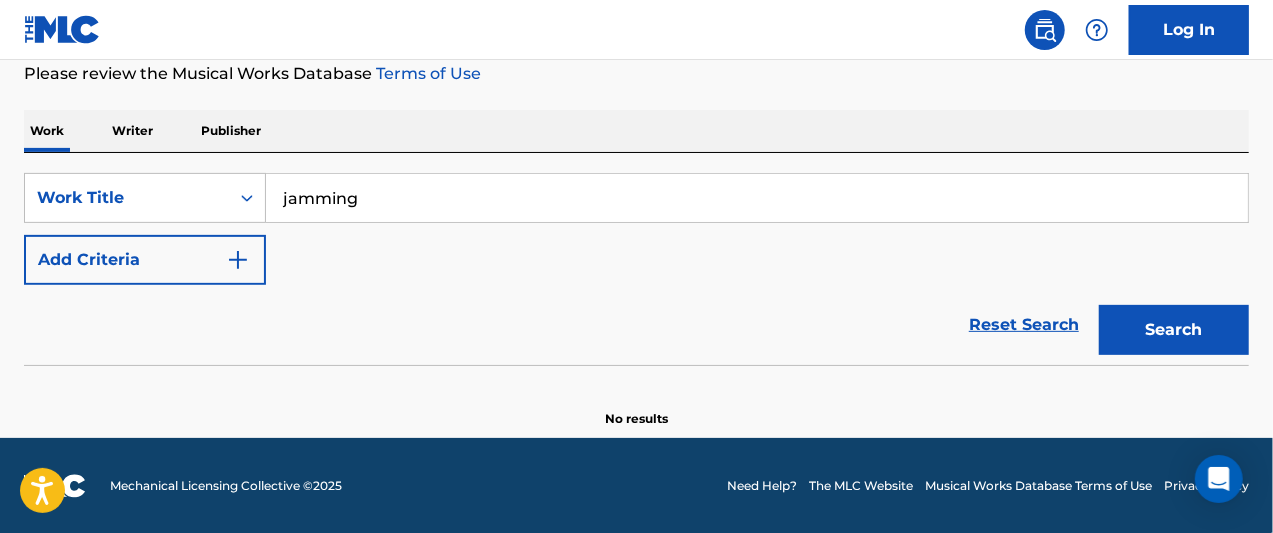 click on "Search" at bounding box center (1174, 330) 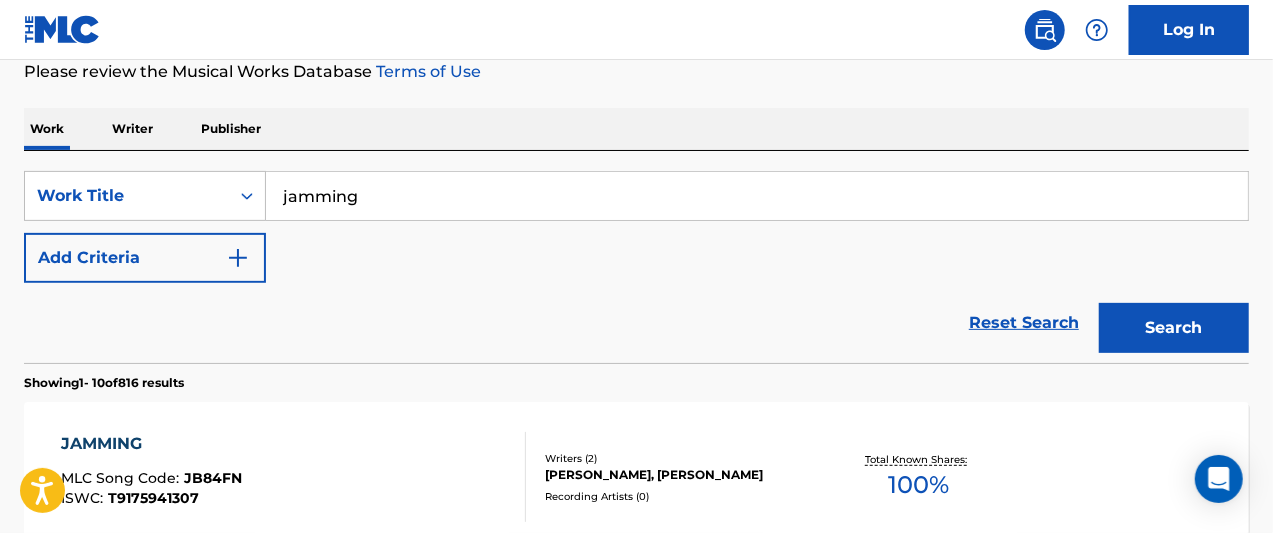 scroll, scrollTop: 272, scrollLeft: 0, axis: vertical 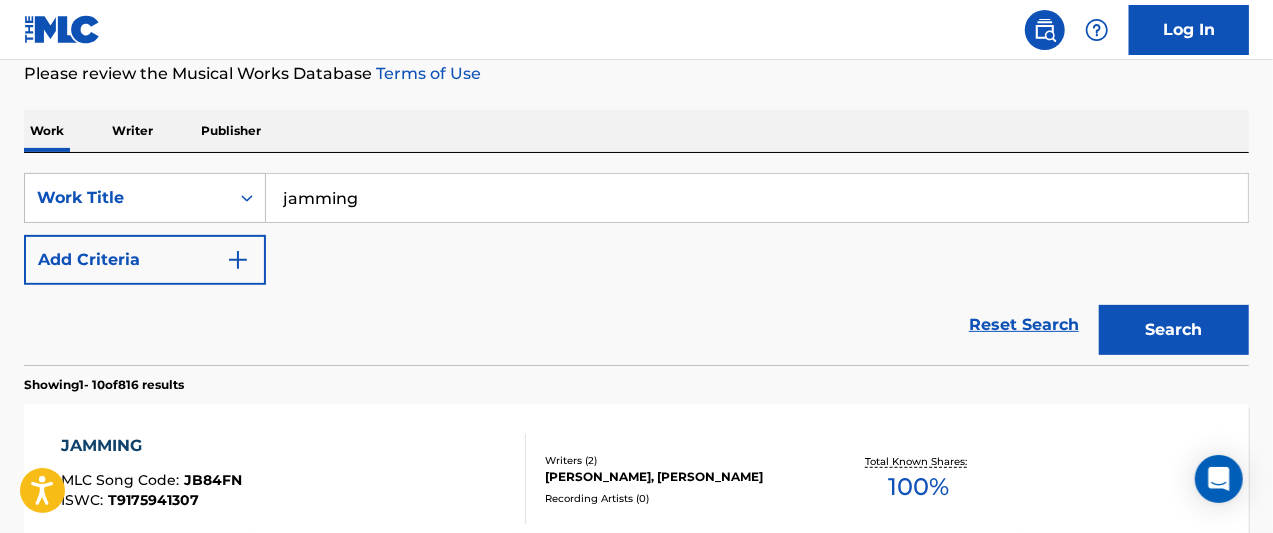 click at bounding box center (238, 260) 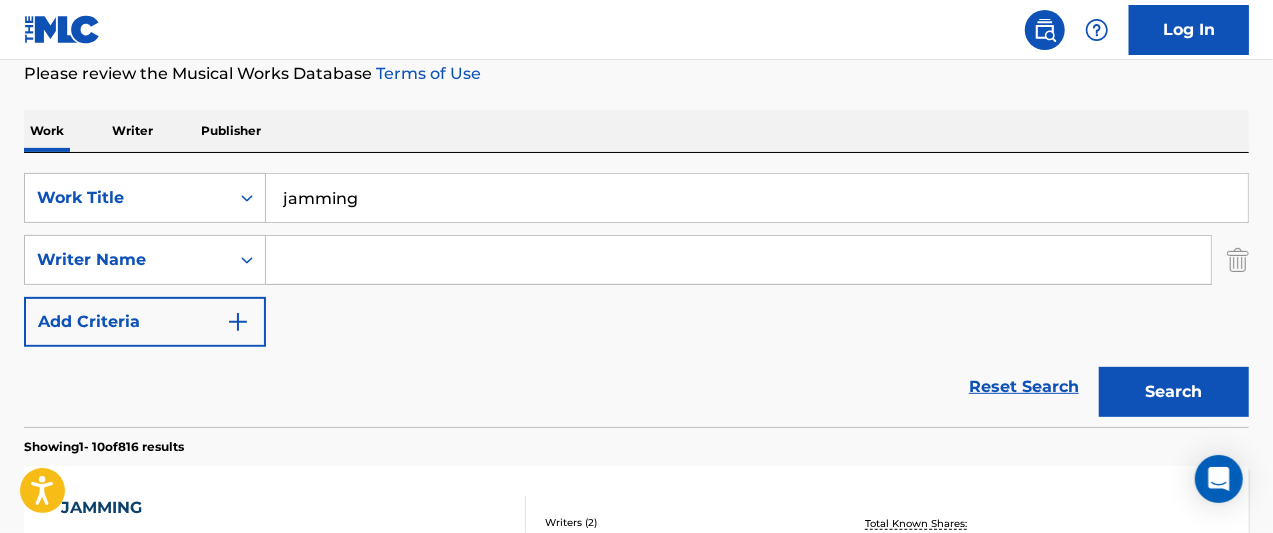 click at bounding box center (238, 322) 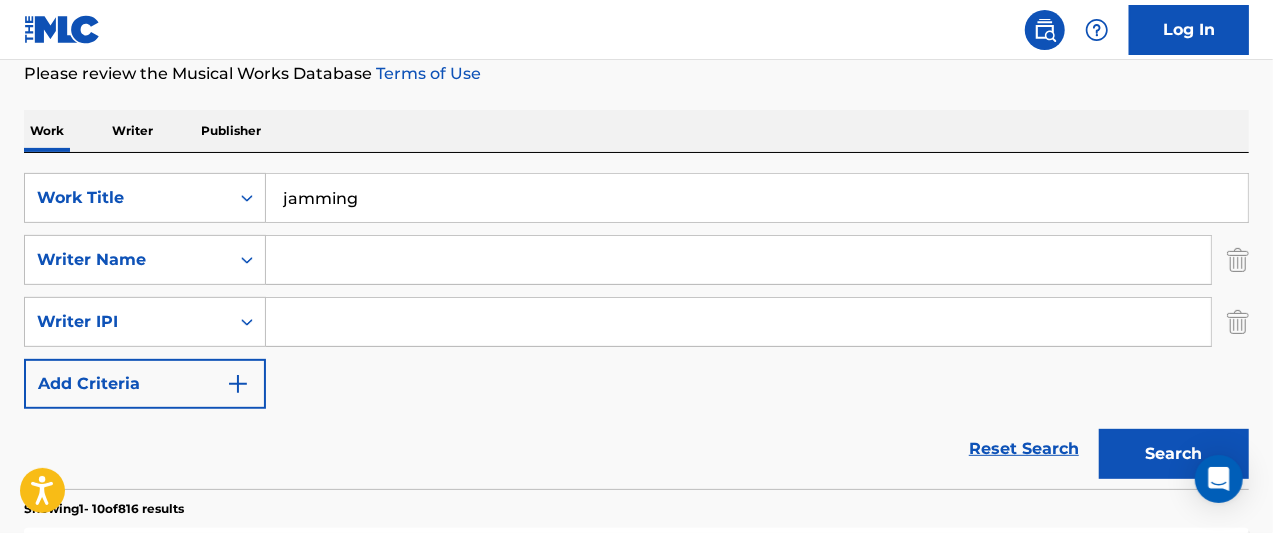 click at bounding box center [238, 384] 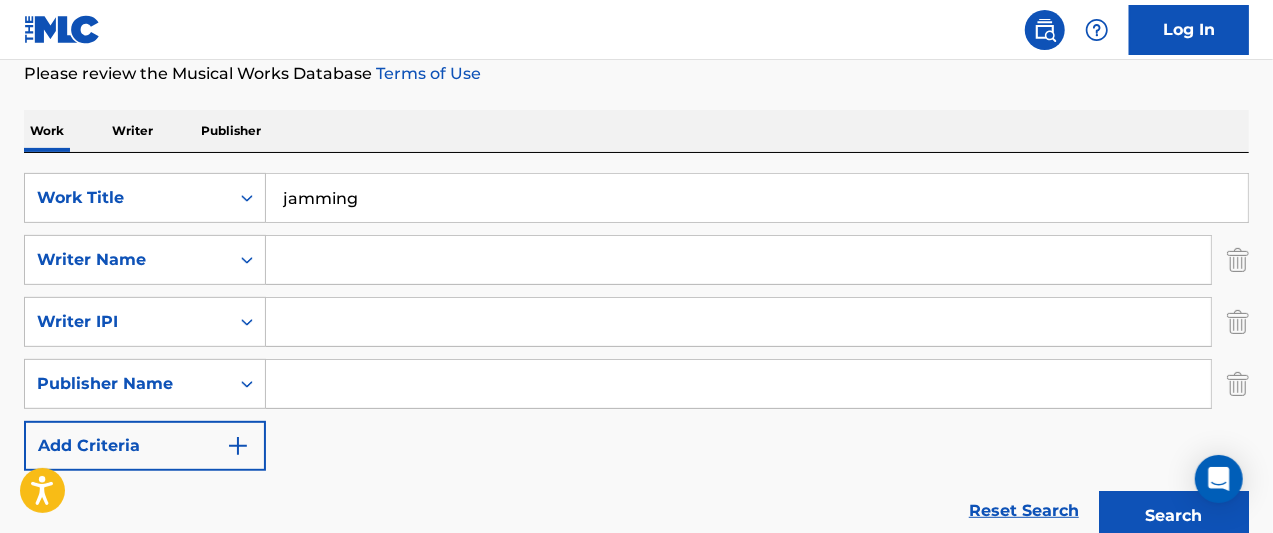 click at bounding box center (238, 446) 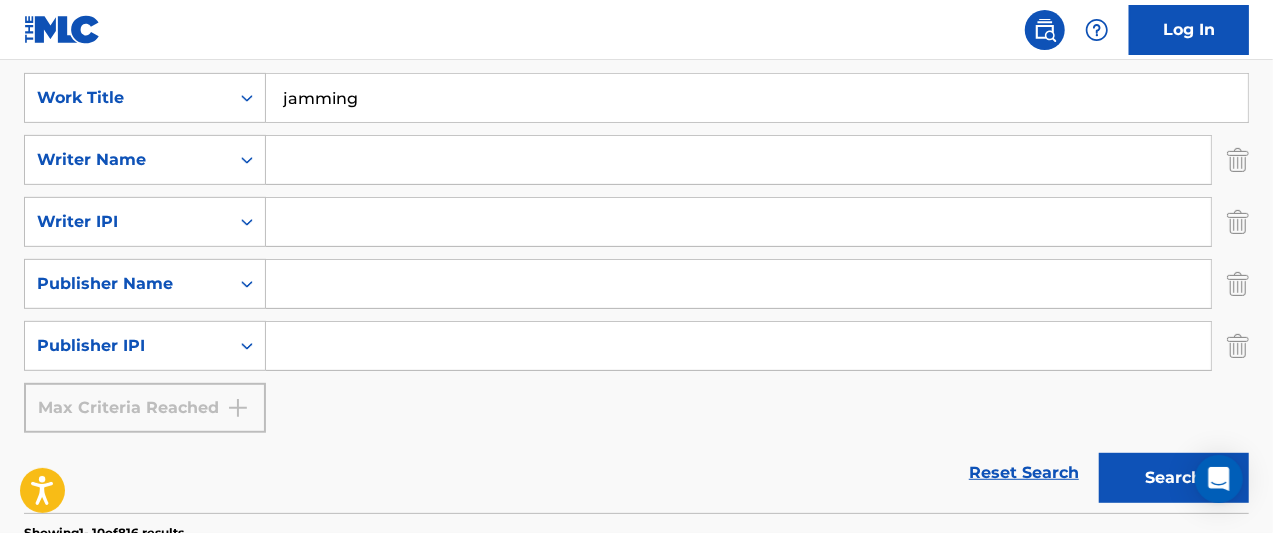 scroll, scrollTop: 272, scrollLeft: 0, axis: vertical 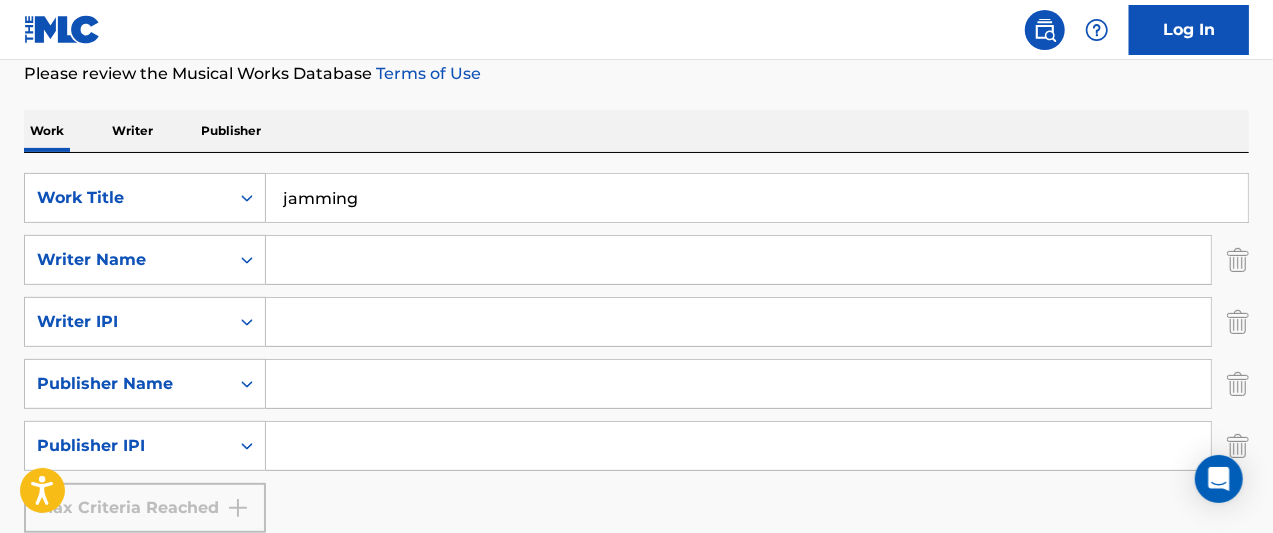 click on "jamming" at bounding box center [757, 198] 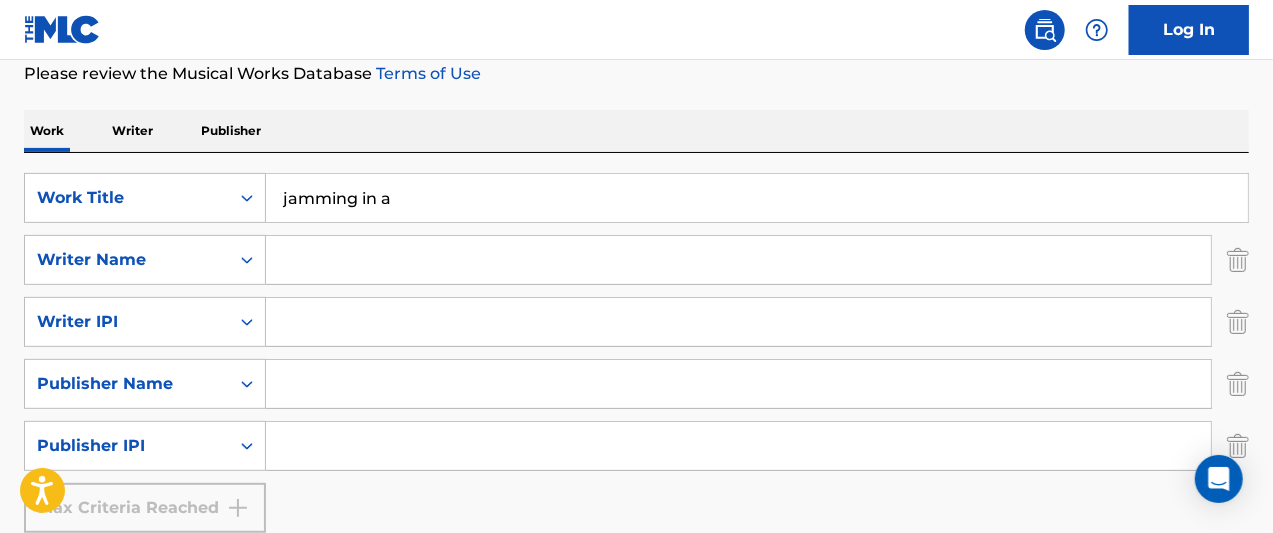 click on "jamming in a" at bounding box center (757, 198) 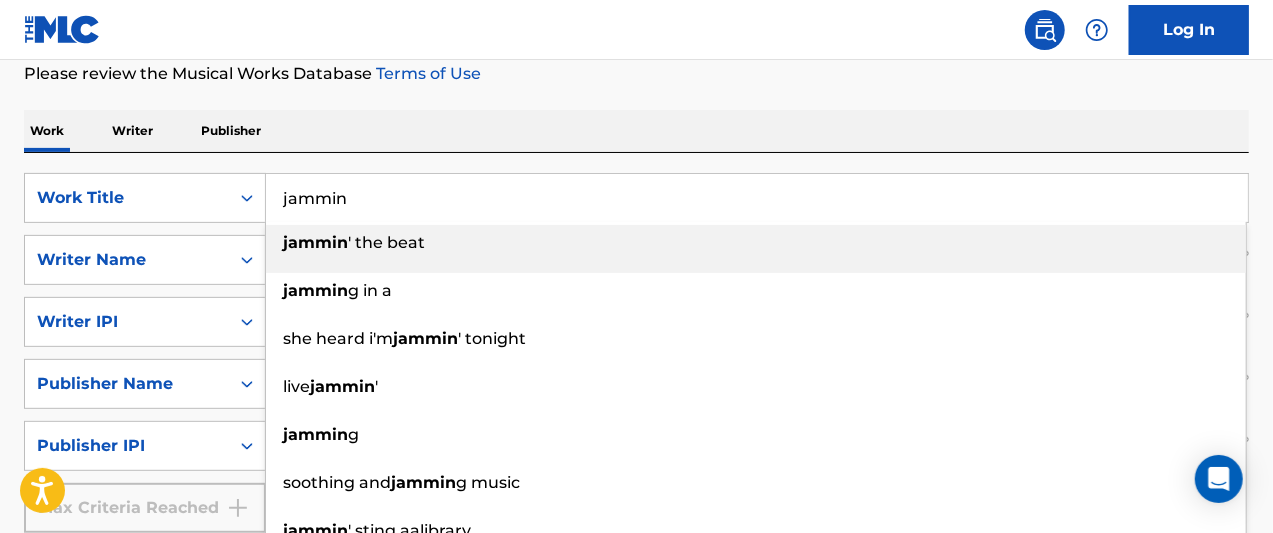 type on "jammin" 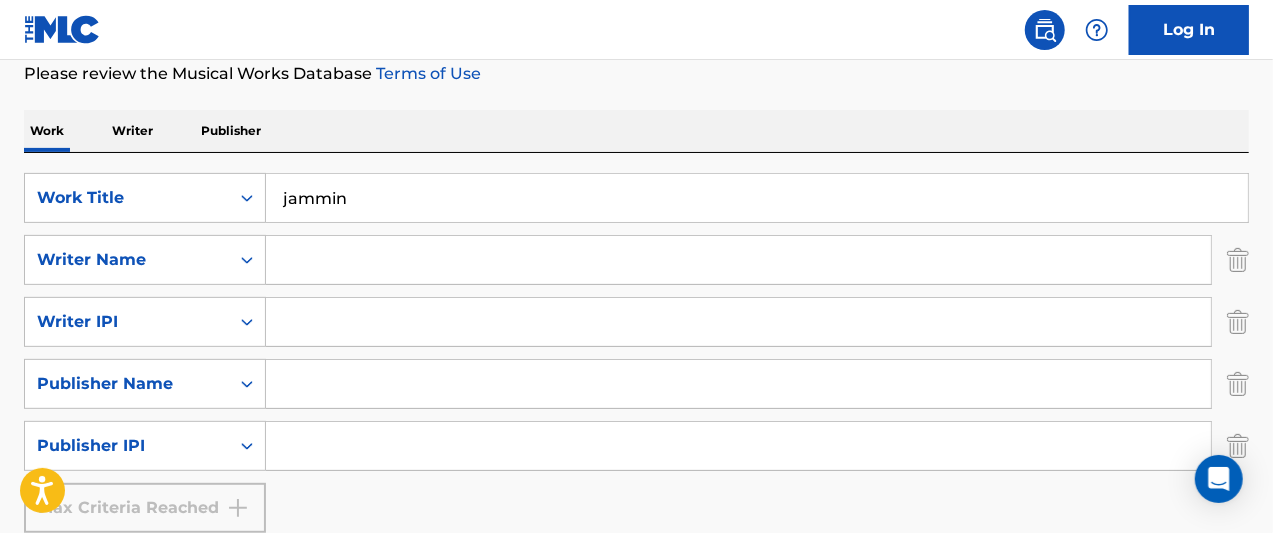 scroll, scrollTop: 472, scrollLeft: 0, axis: vertical 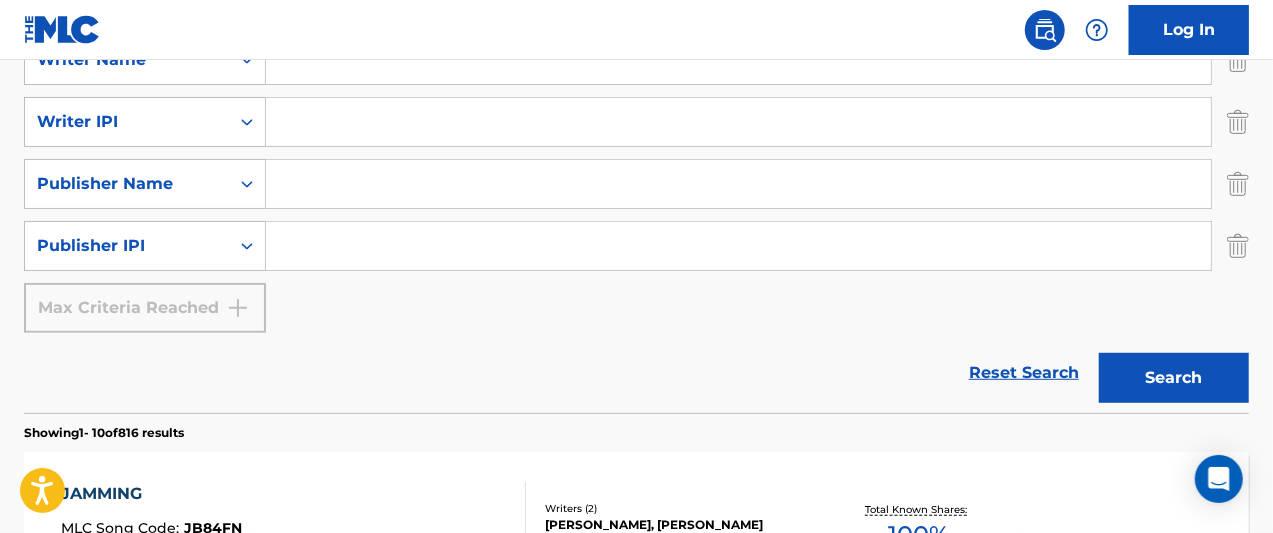 click on "Search" at bounding box center (1174, 378) 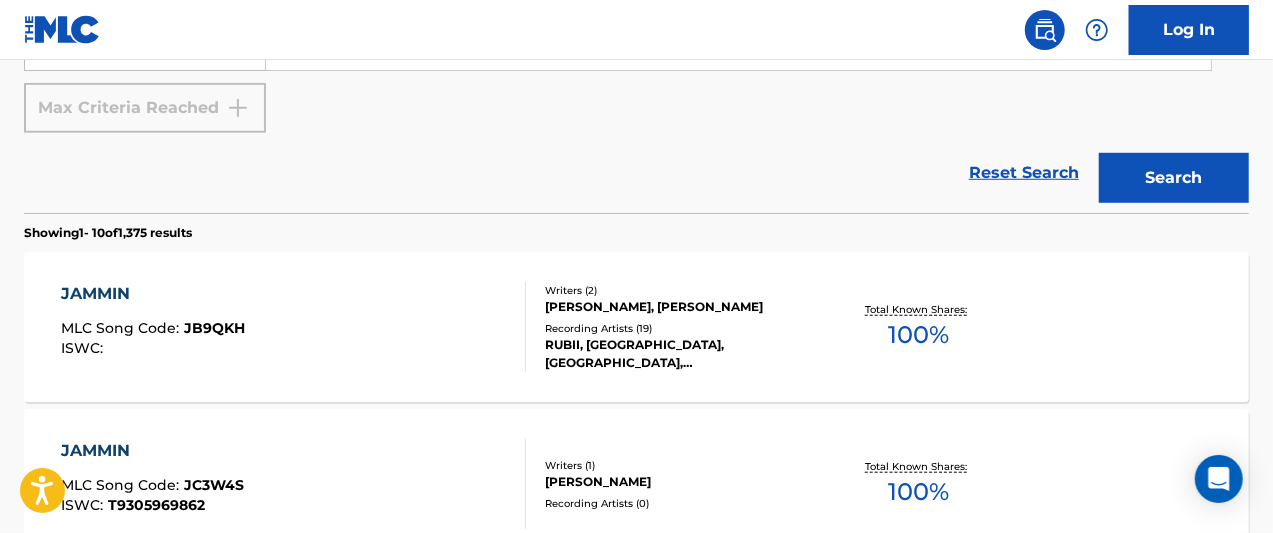 scroll, scrollTop: 772, scrollLeft: 0, axis: vertical 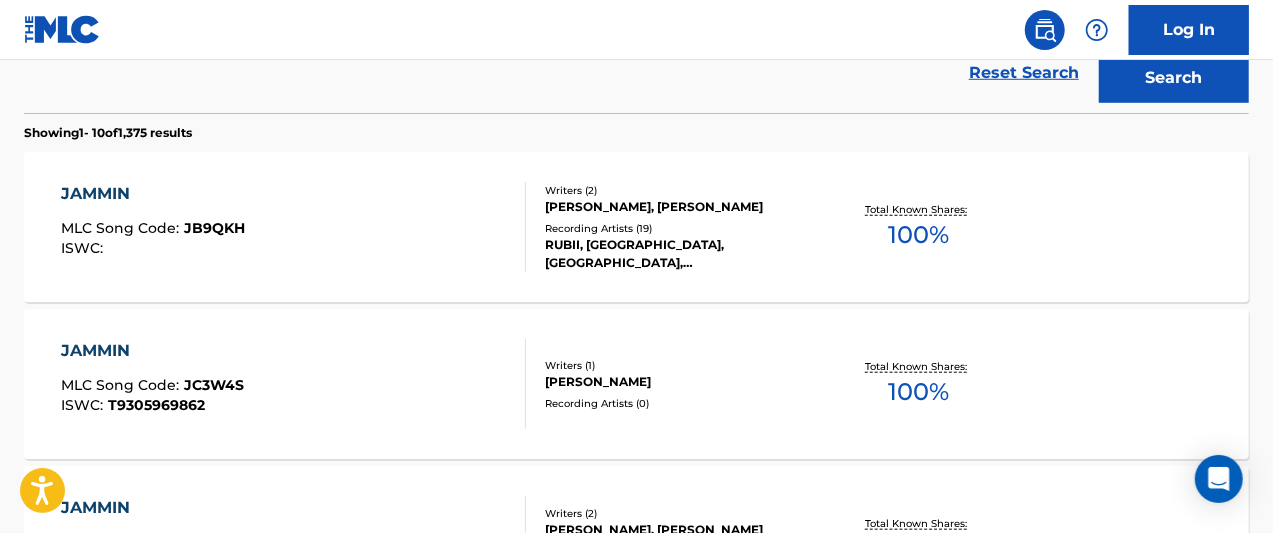 click on "JAMMIN MLC Song Code : JB9QKH ISWC :" at bounding box center [294, 227] 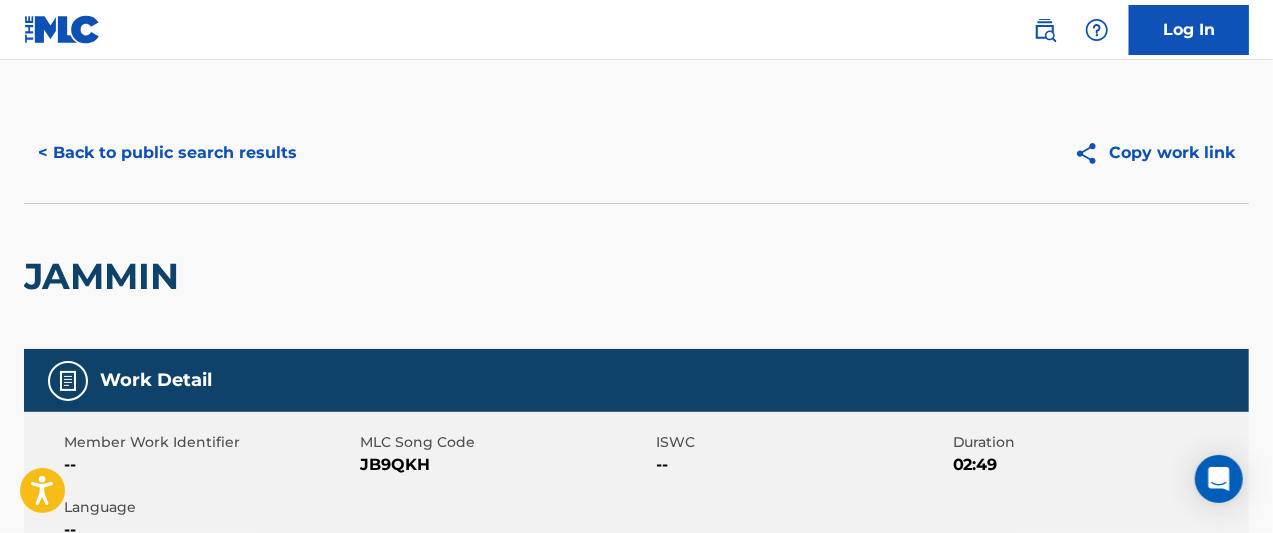 scroll, scrollTop: 0, scrollLeft: 0, axis: both 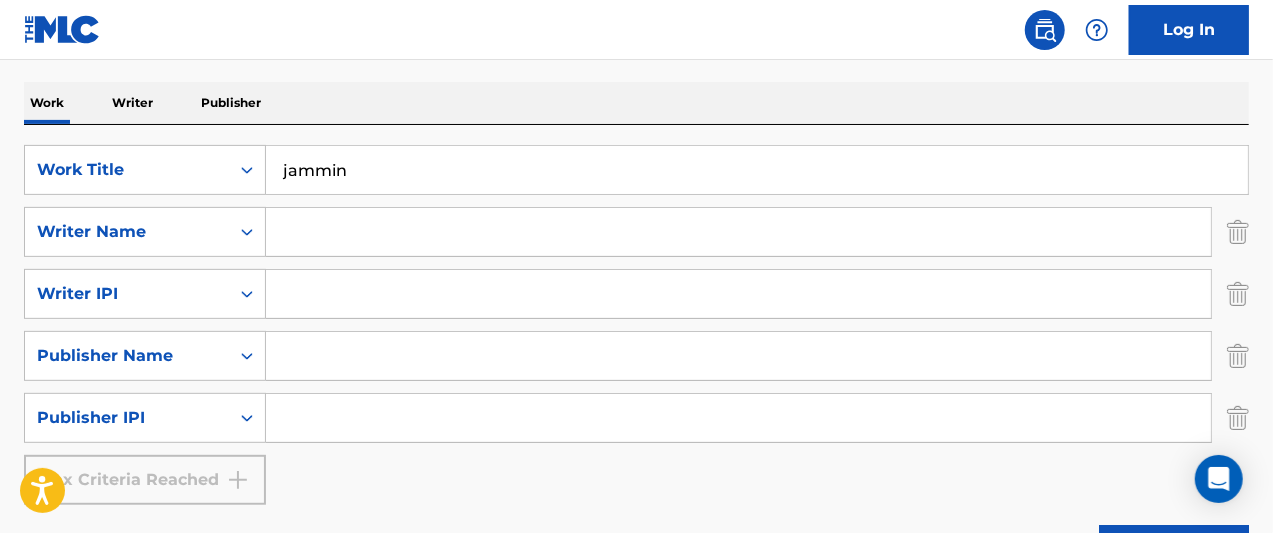 click on "Writer" at bounding box center (132, 103) 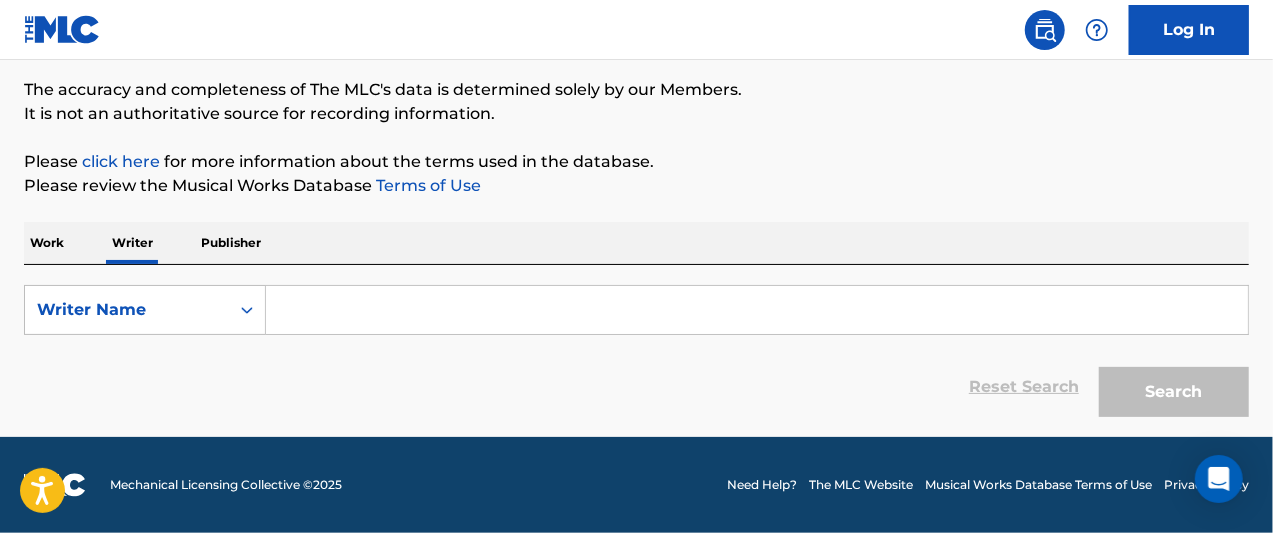 scroll, scrollTop: 0, scrollLeft: 0, axis: both 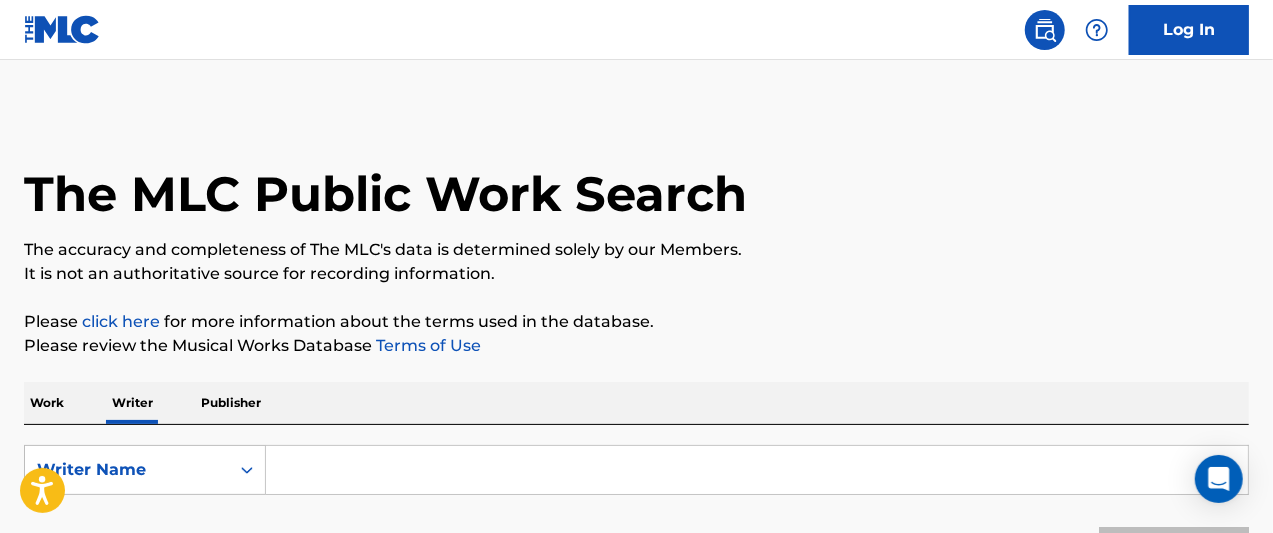 click at bounding box center (757, 470) 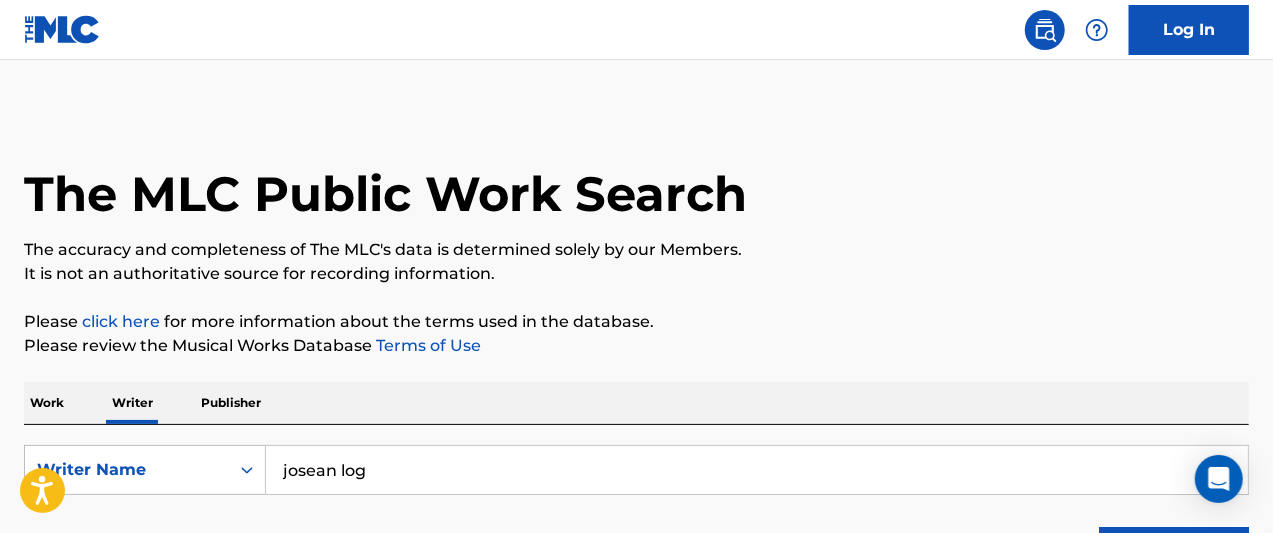 type on "josean log" 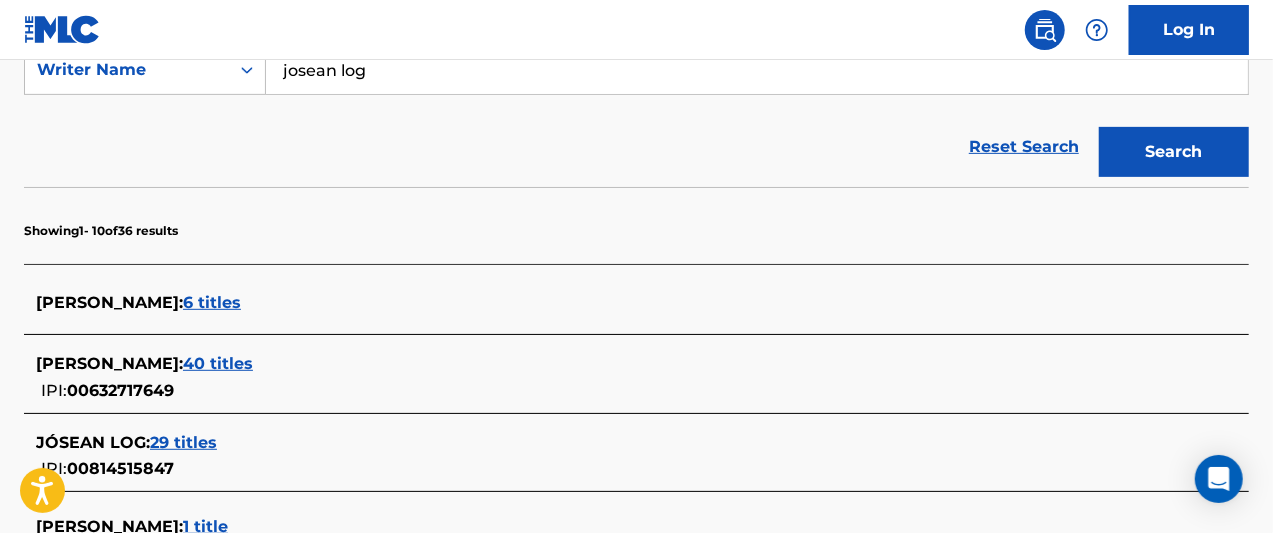 scroll, scrollTop: 500, scrollLeft: 0, axis: vertical 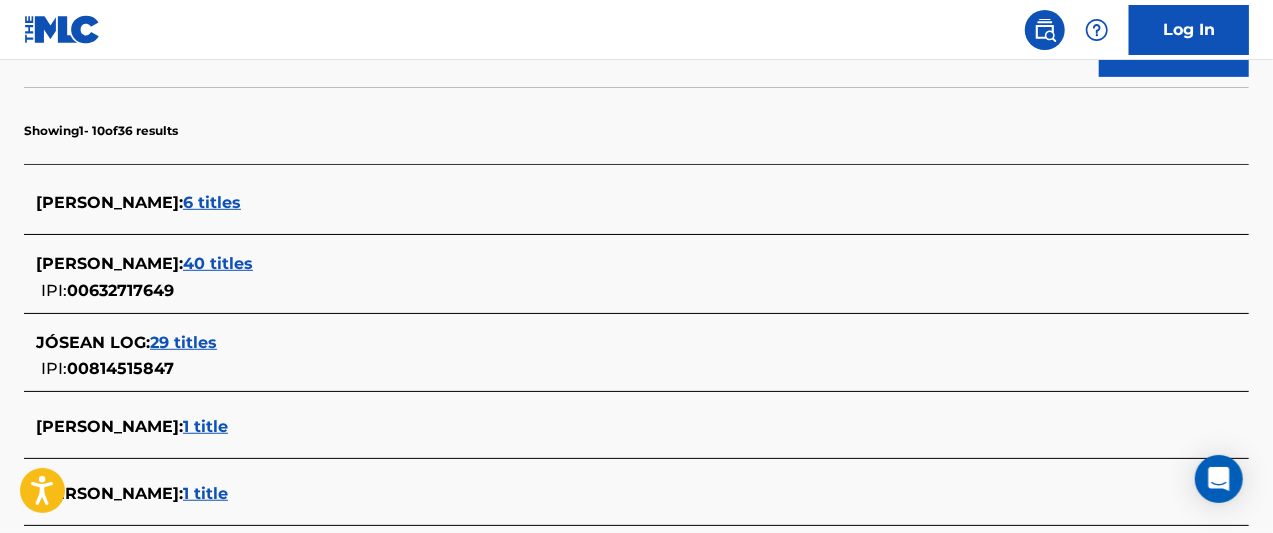 click on "29 titles" at bounding box center [183, 342] 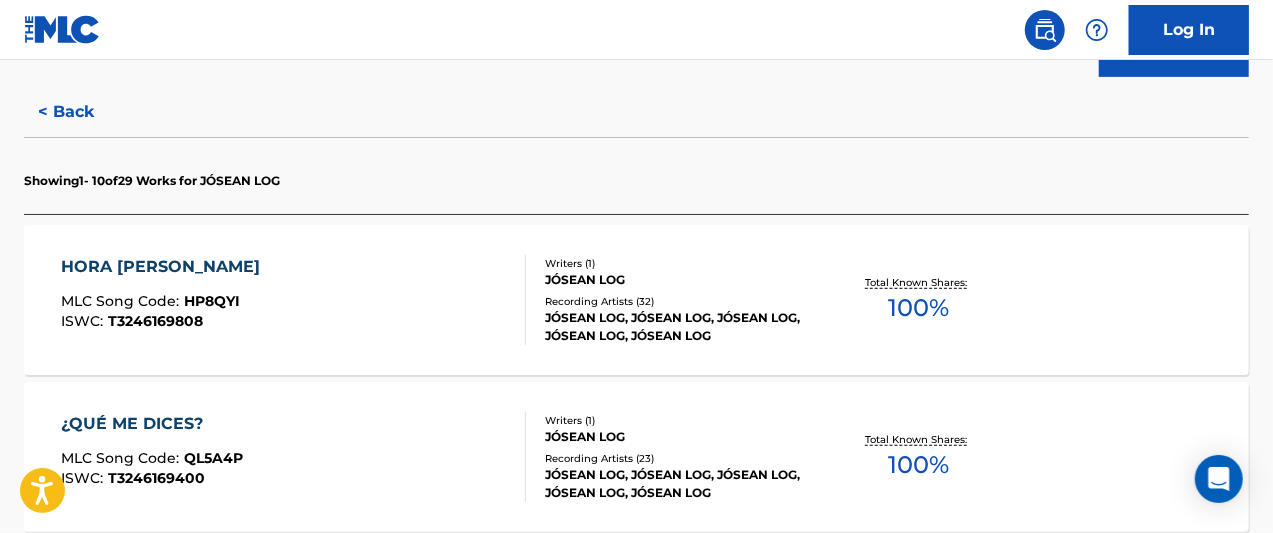 click on "HORA [PERSON_NAME] MLC Song Code : HP8QYI ISWC : T3246169808" at bounding box center (294, 300) 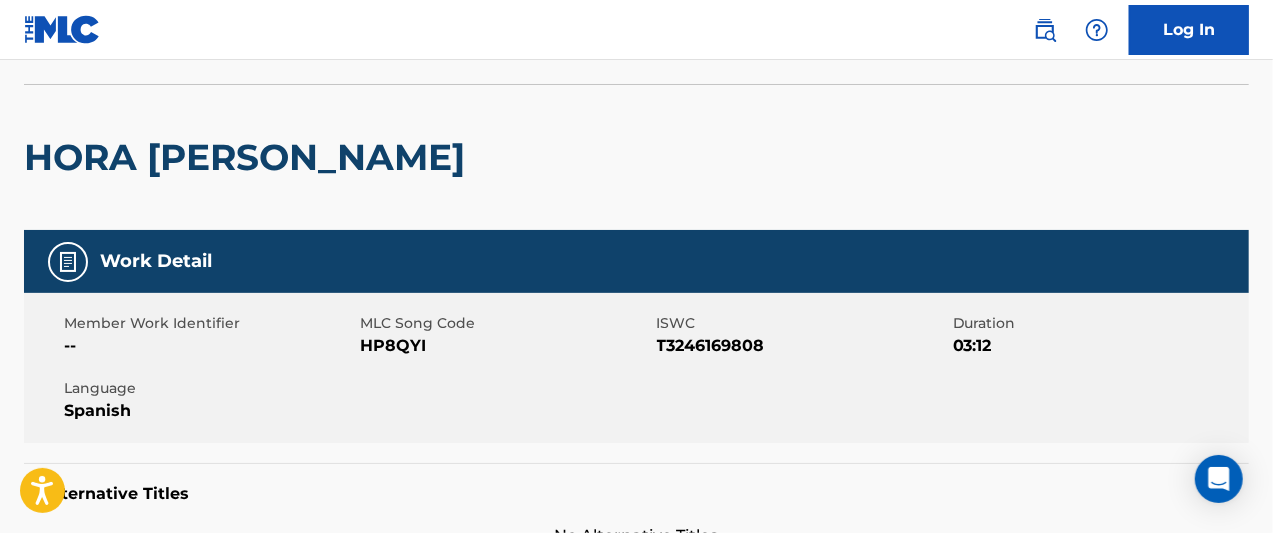 scroll, scrollTop: 100, scrollLeft: 0, axis: vertical 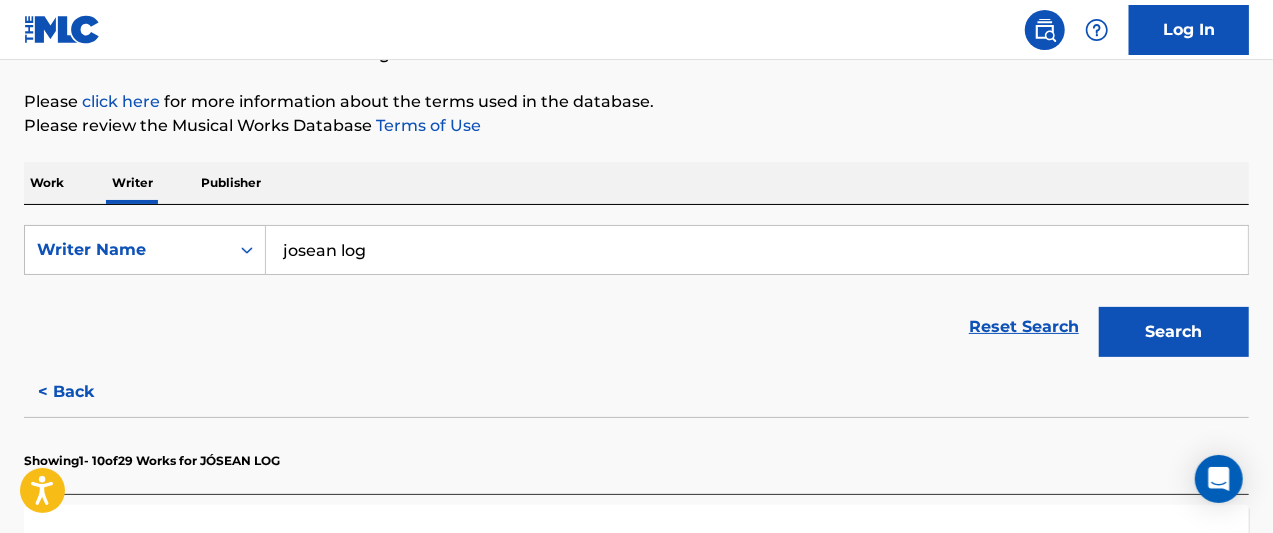 click on "josean log" at bounding box center [757, 250] 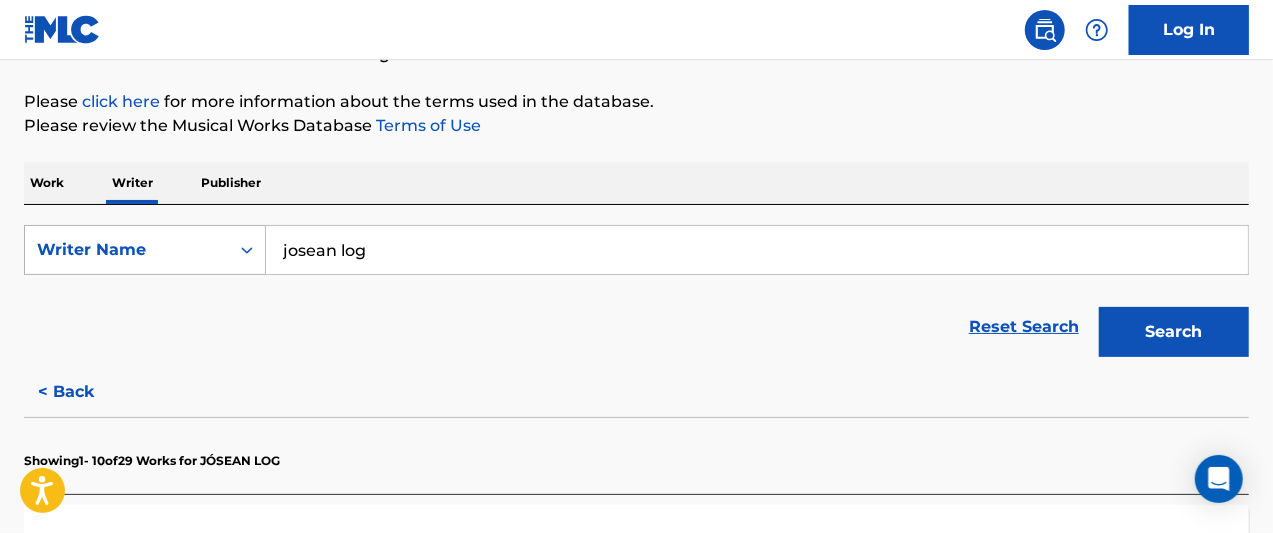 drag, startPoint x: 370, startPoint y: 247, endPoint x: 256, endPoint y: 247, distance: 114 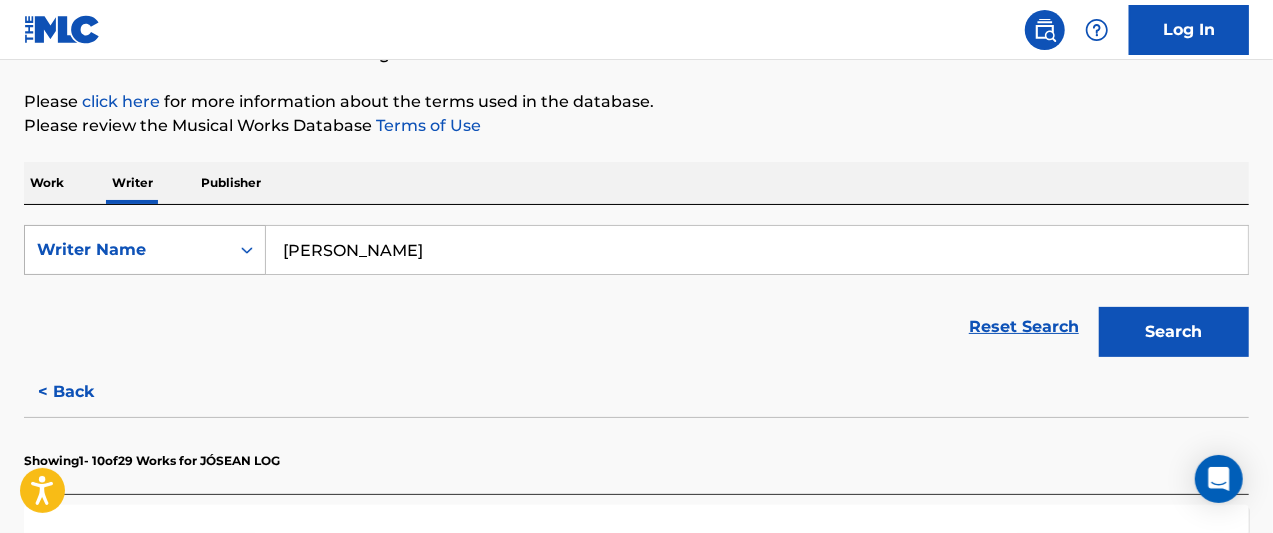 type on "[PERSON_NAME]" 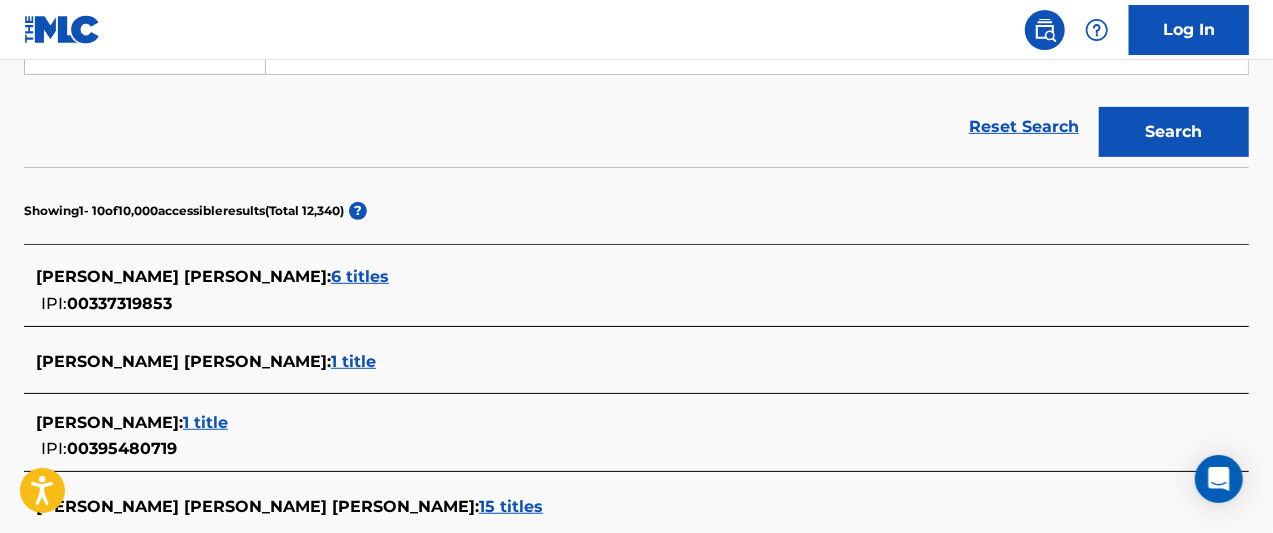 scroll, scrollTop: 120, scrollLeft: 0, axis: vertical 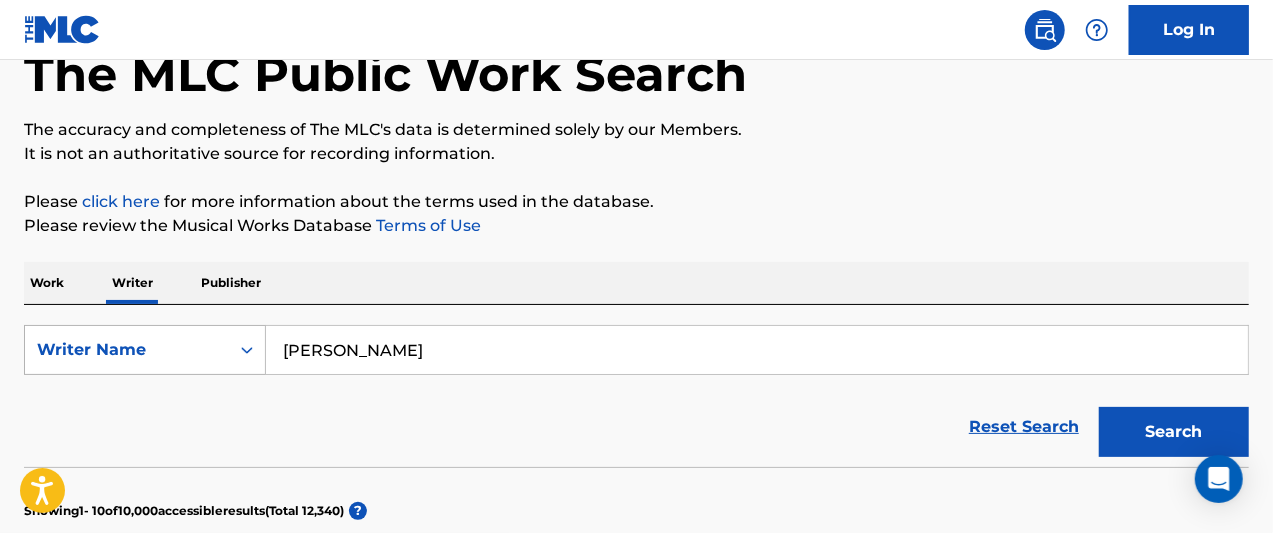 click 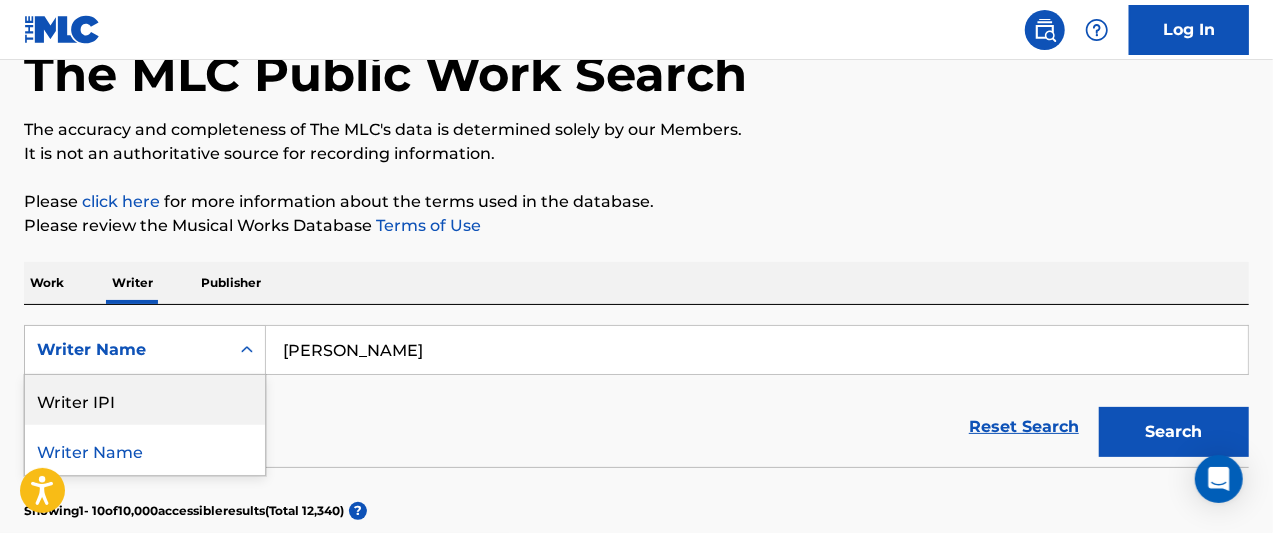click on "Work" at bounding box center (47, 283) 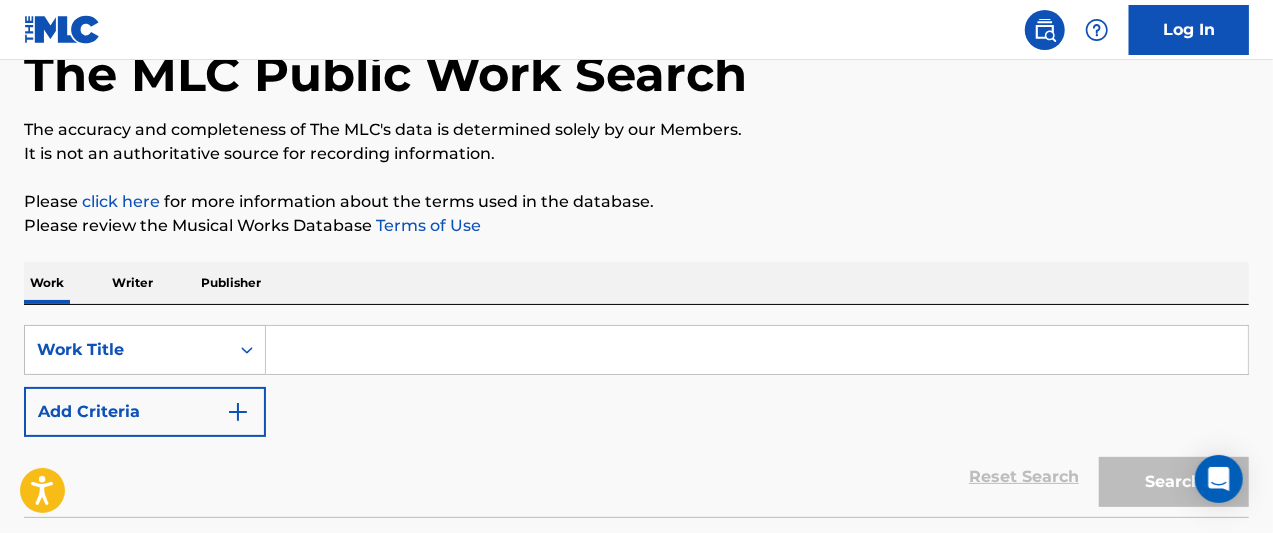 scroll, scrollTop: 0, scrollLeft: 0, axis: both 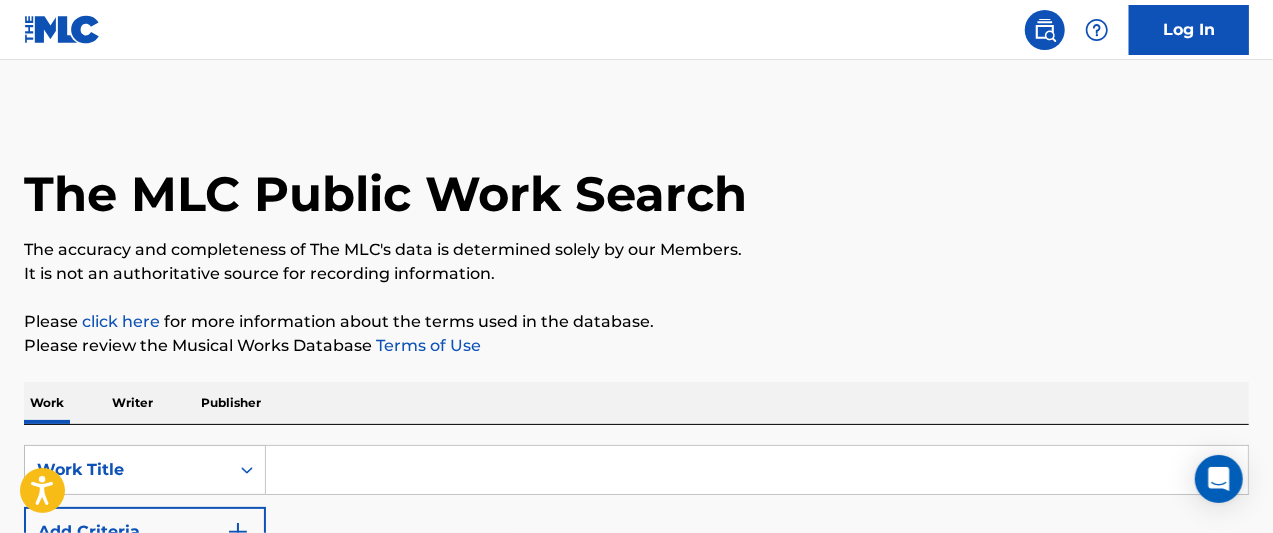 click at bounding box center (757, 470) 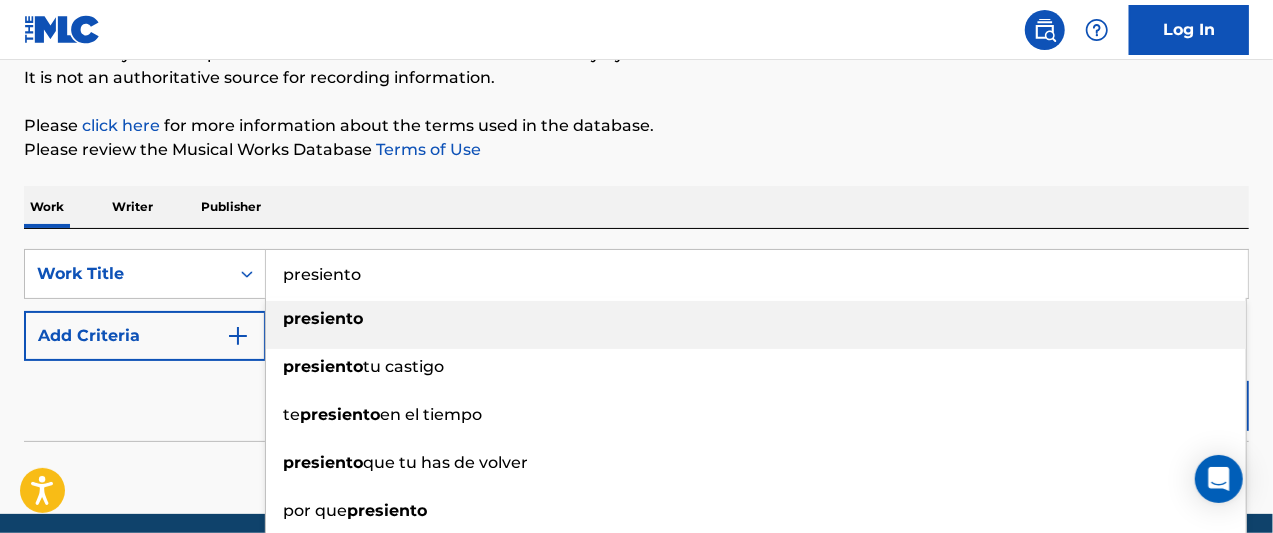 scroll, scrollTop: 200, scrollLeft: 0, axis: vertical 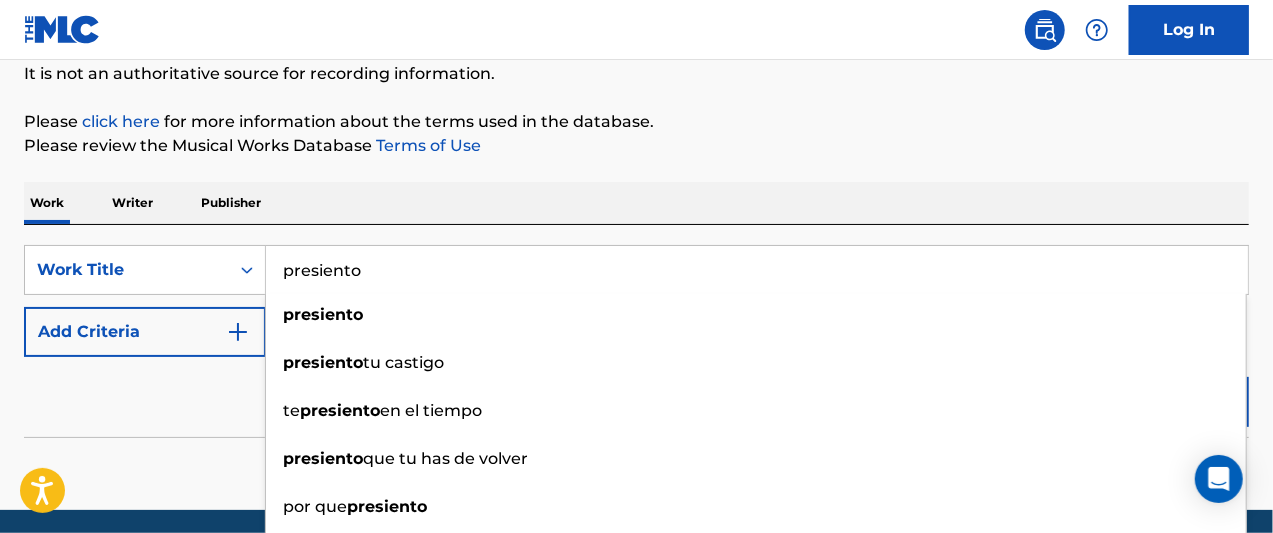 type on "presiento" 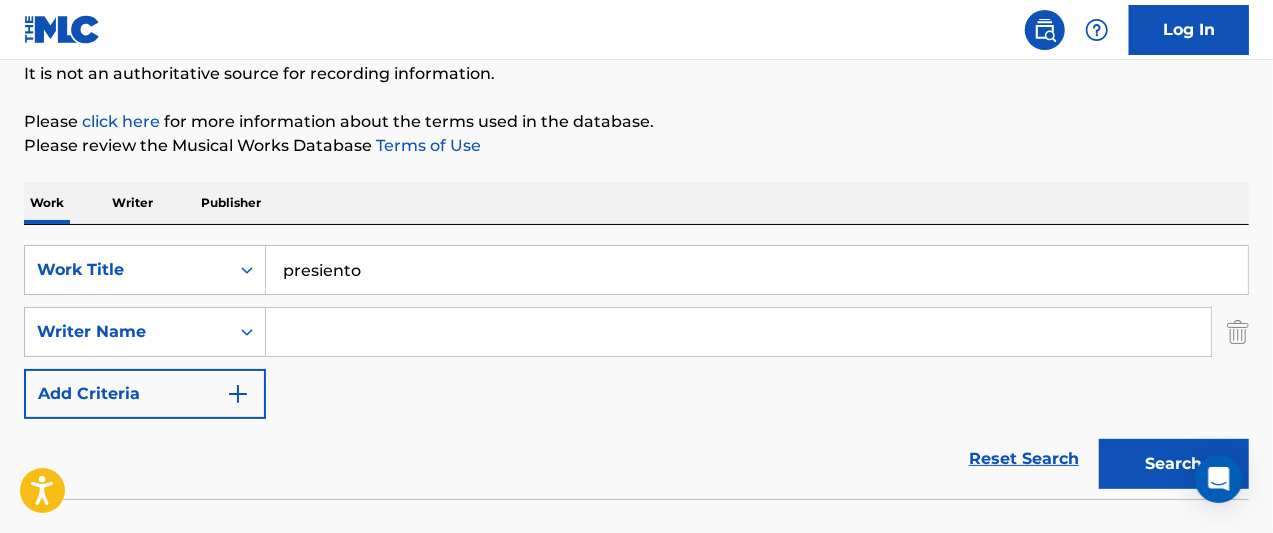 click at bounding box center (738, 332) 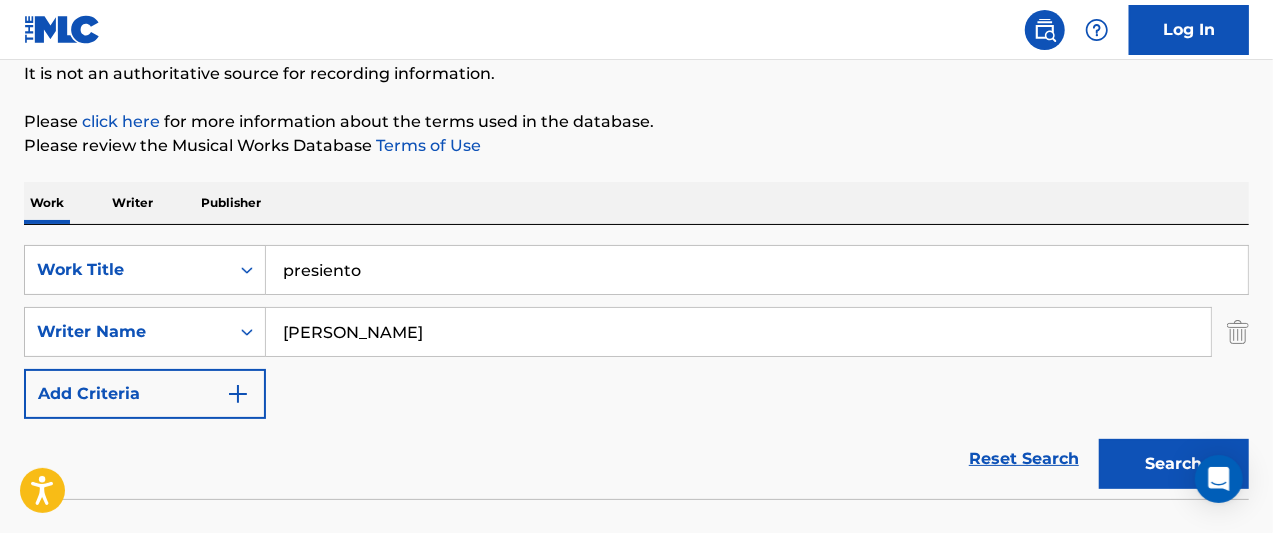 type on "[PERSON_NAME]" 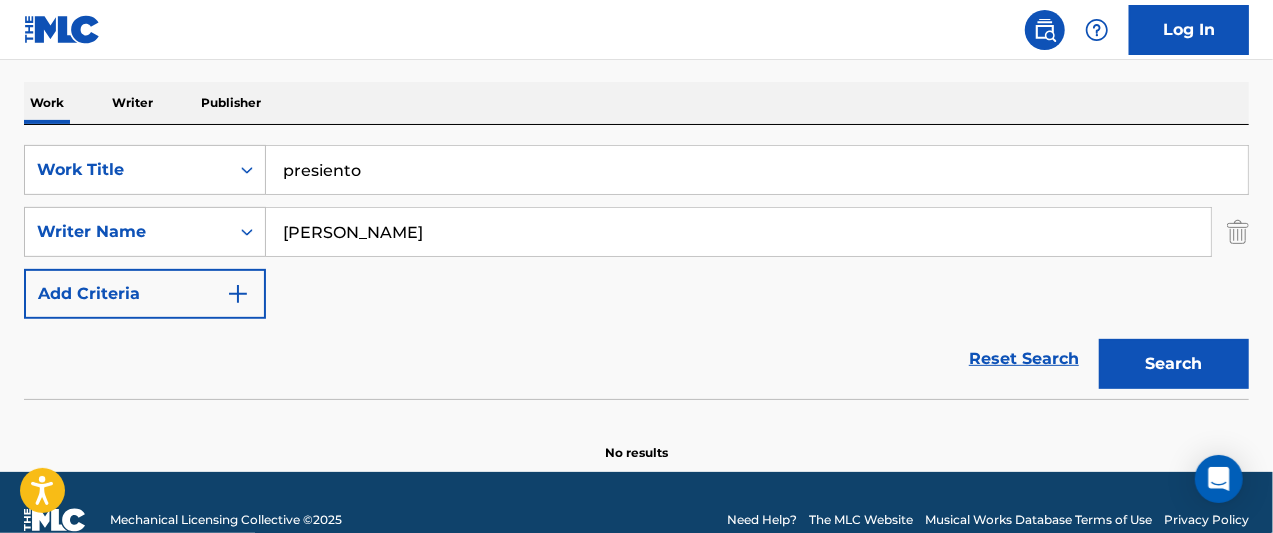 scroll, scrollTop: 334, scrollLeft: 0, axis: vertical 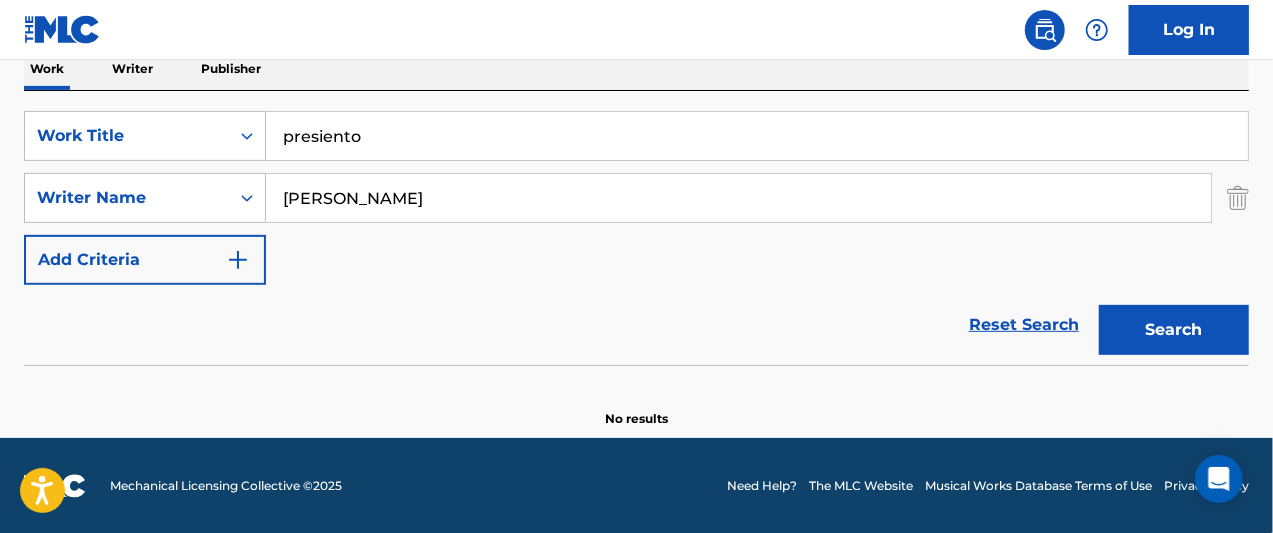click on "Search" at bounding box center (1174, 330) 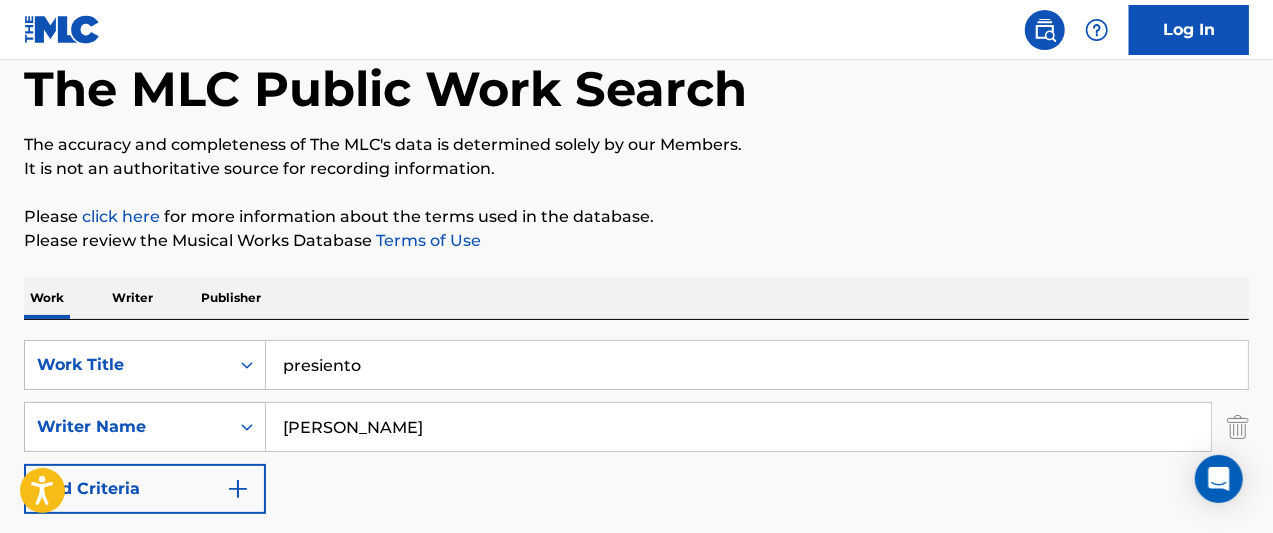 scroll, scrollTop: 134, scrollLeft: 0, axis: vertical 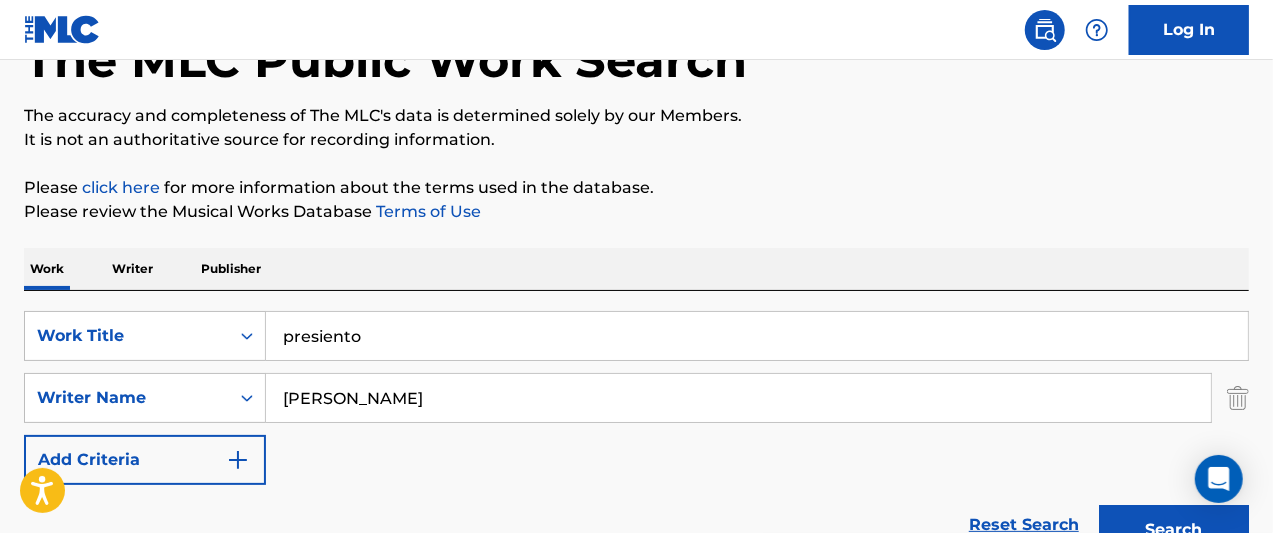 click on "presiento" at bounding box center (757, 336) 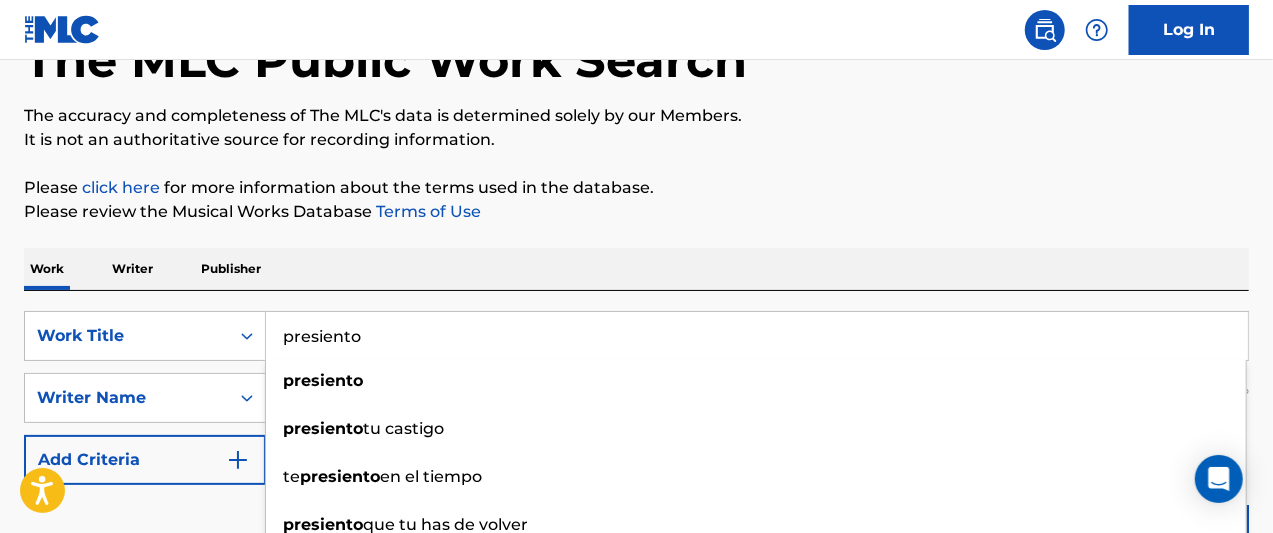 click on "presiento" at bounding box center [757, 336] 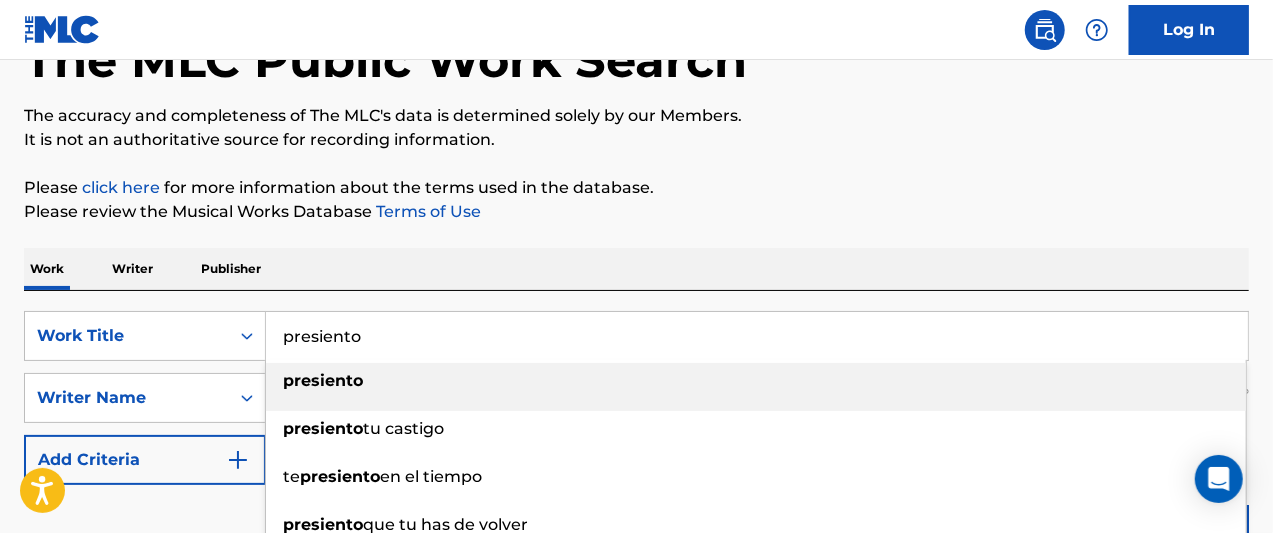 click on "presiento" at bounding box center (756, 381) 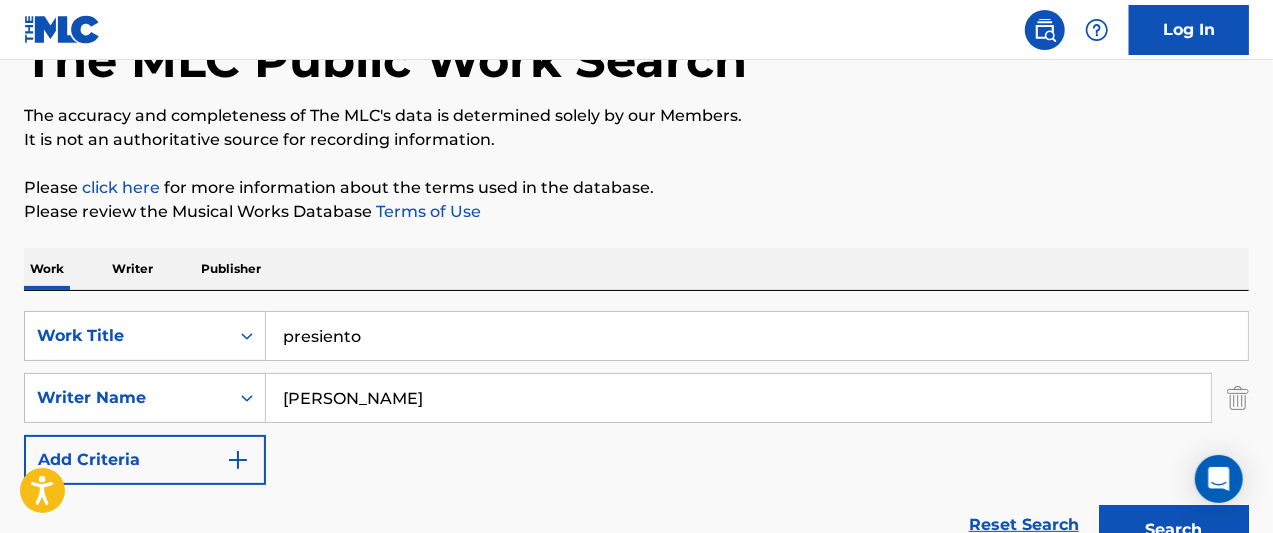 click on "[PERSON_NAME]" at bounding box center (738, 398) 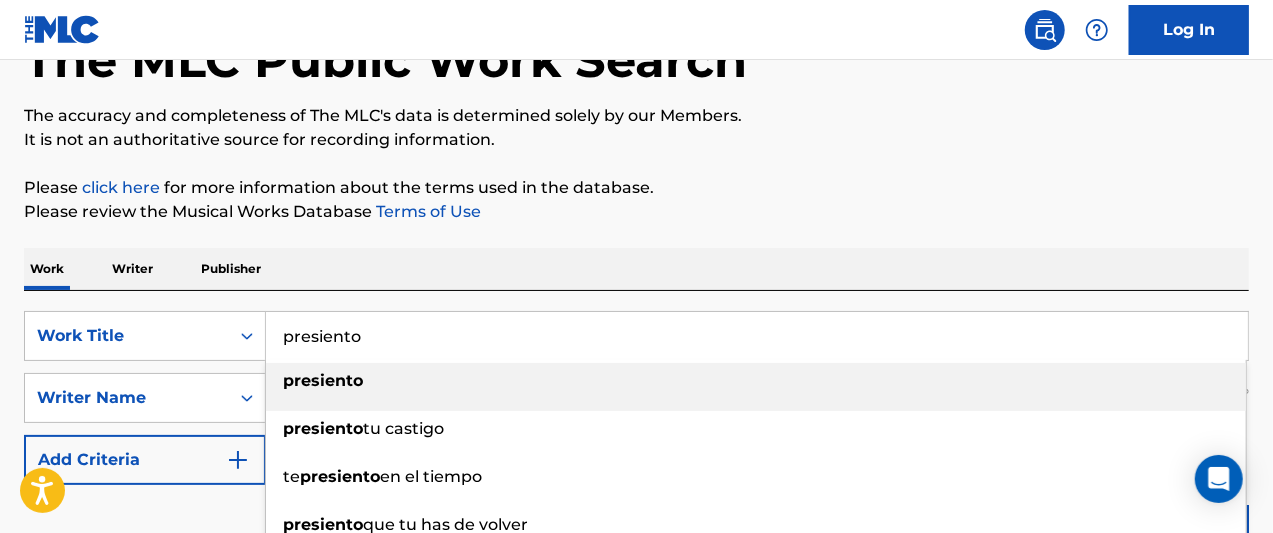 drag, startPoint x: 367, startPoint y: 333, endPoint x: 275, endPoint y: 331, distance: 92.021736 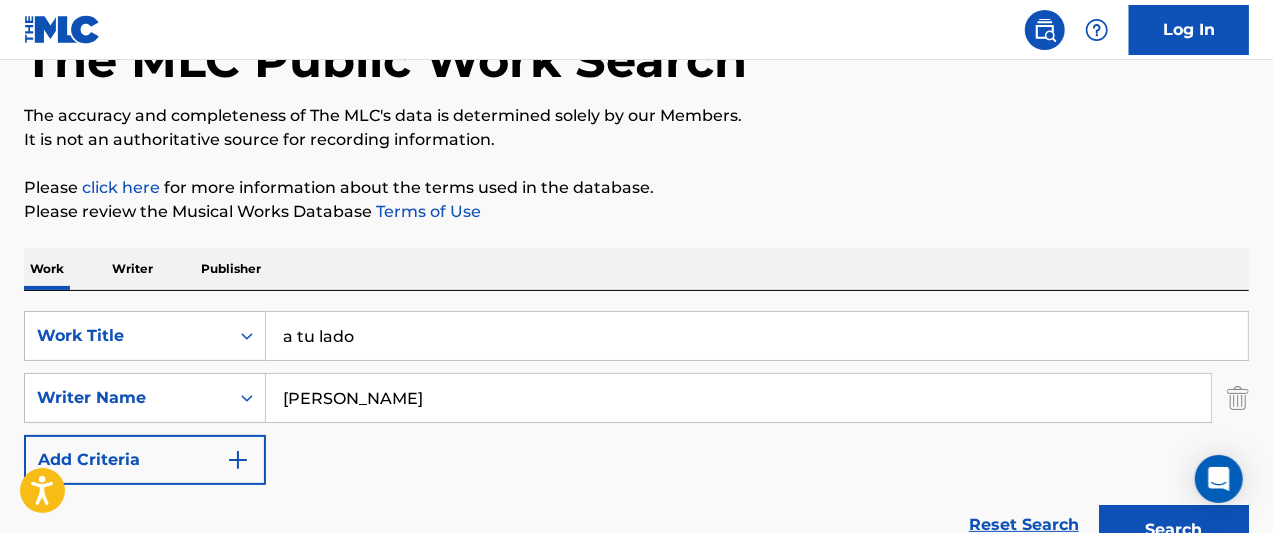 type on "a tu lado" 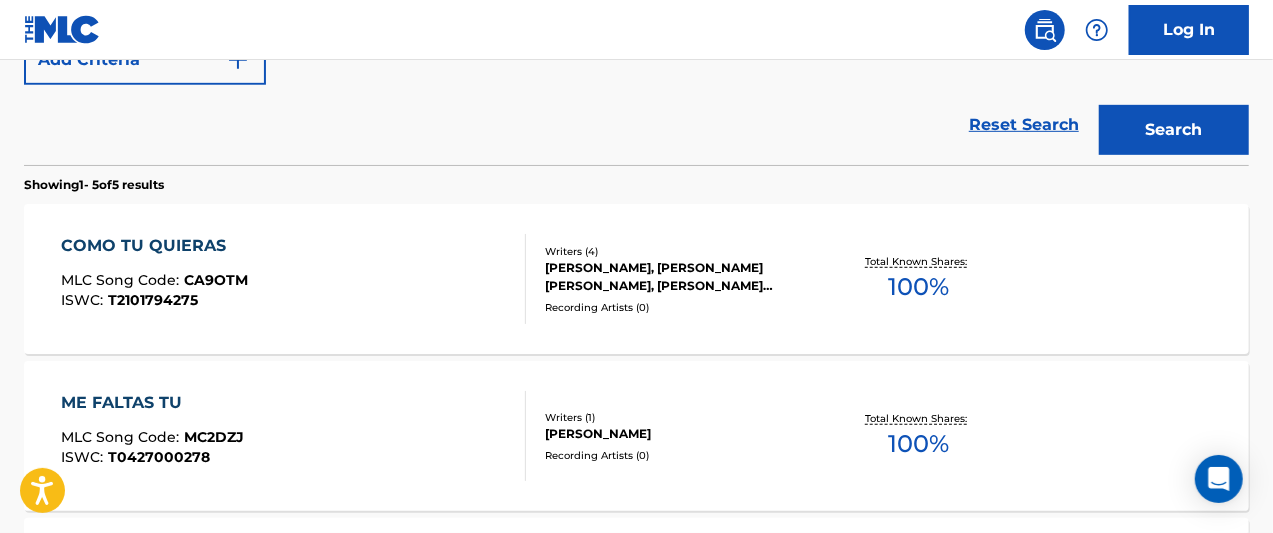 scroll, scrollTop: 534, scrollLeft: 0, axis: vertical 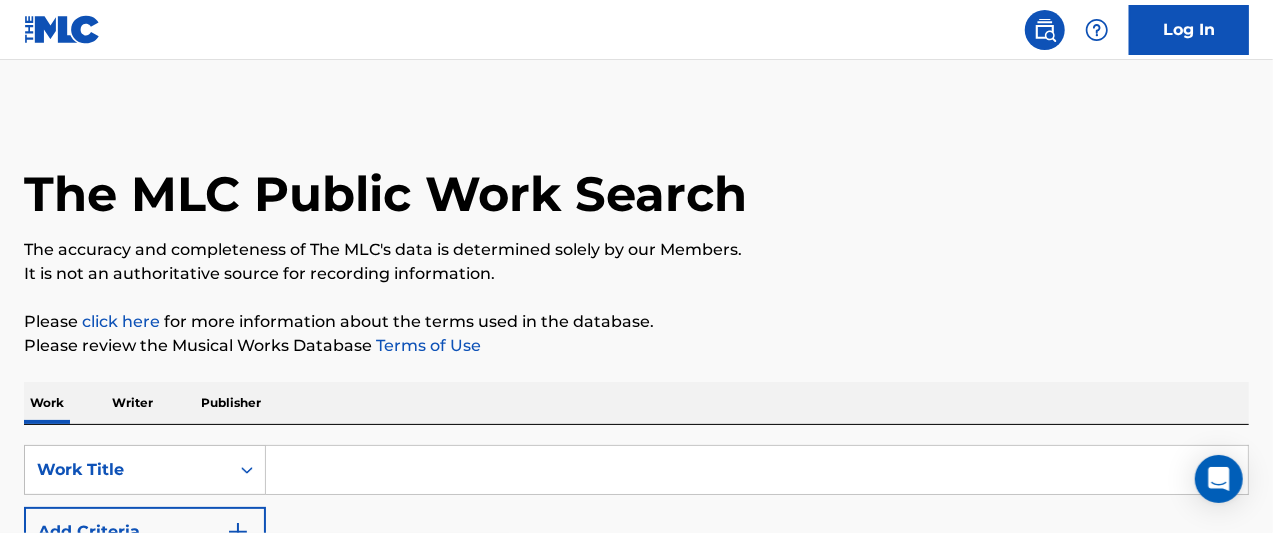 click at bounding box center [757, 470] 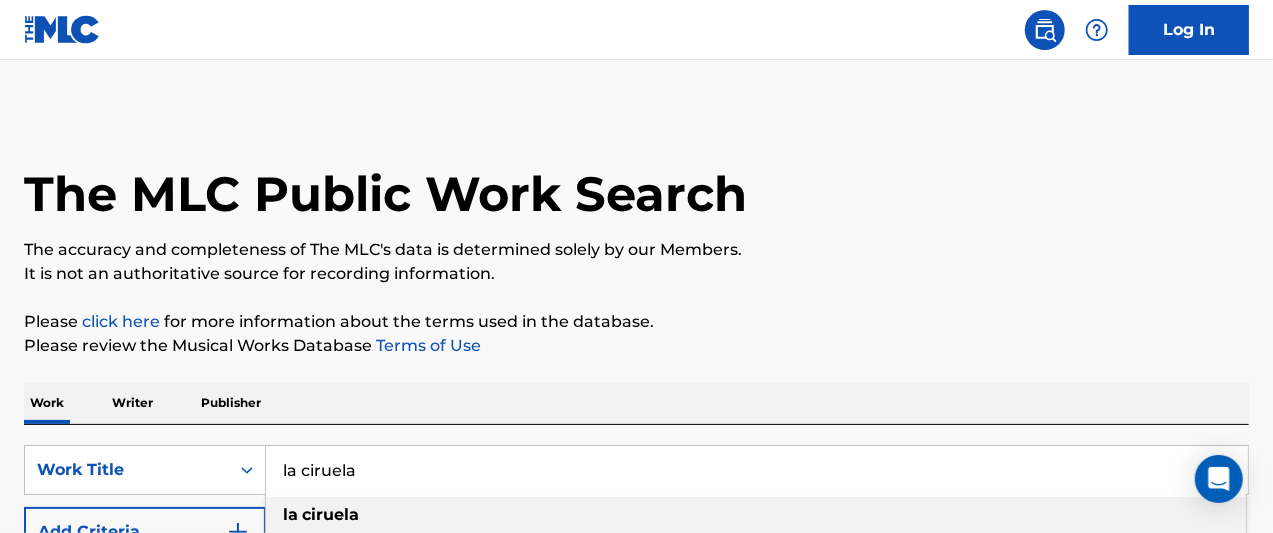 scroll, scrollTop: 100, scrollLeft: 0, axis: vertical 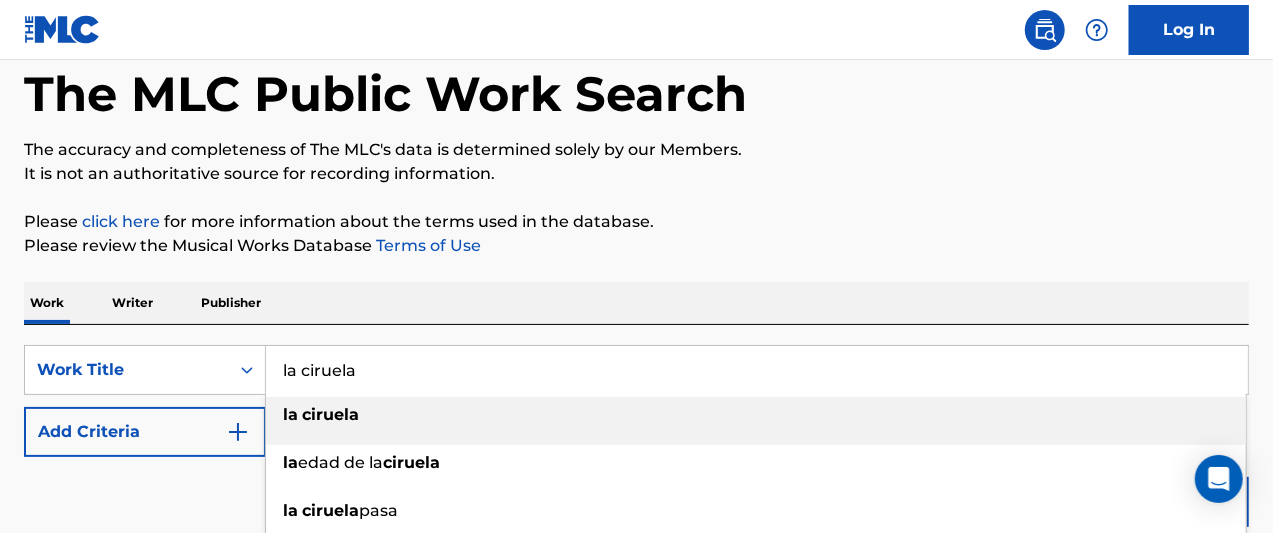 type on "la ciruela" 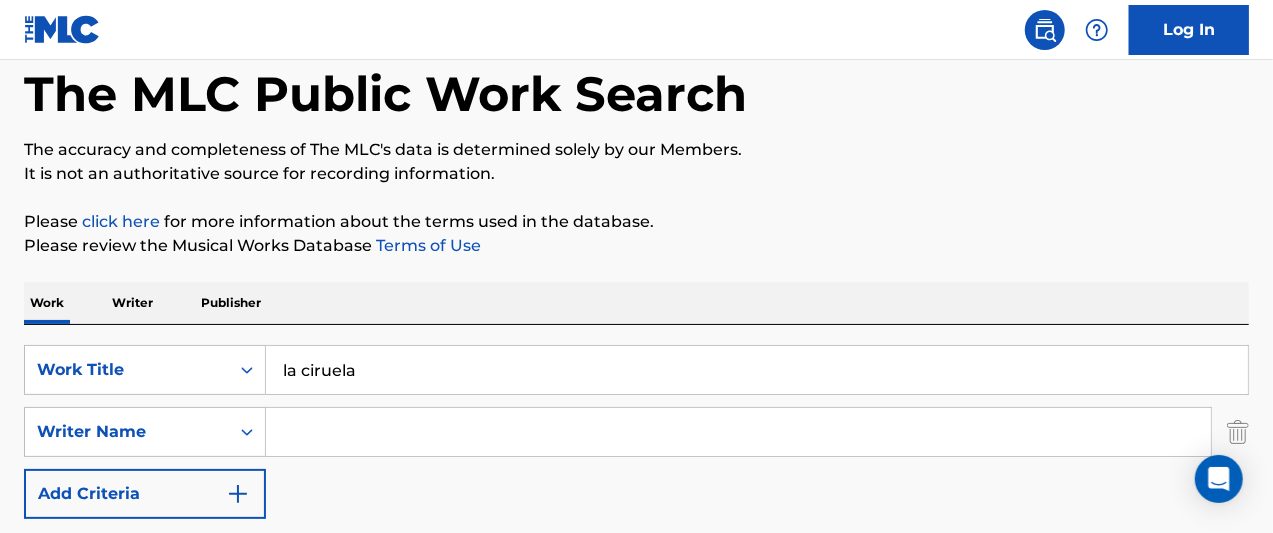 click at bounding box center (738, 432) 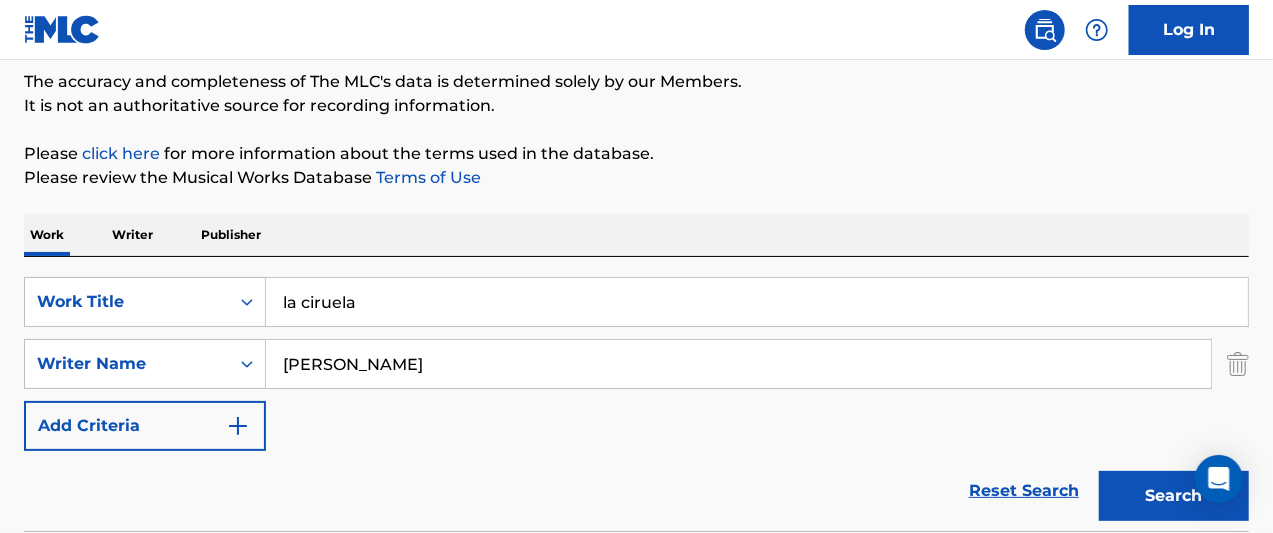 scroll, scrollTop: 200, scrollLeft: 0, axis: vertical 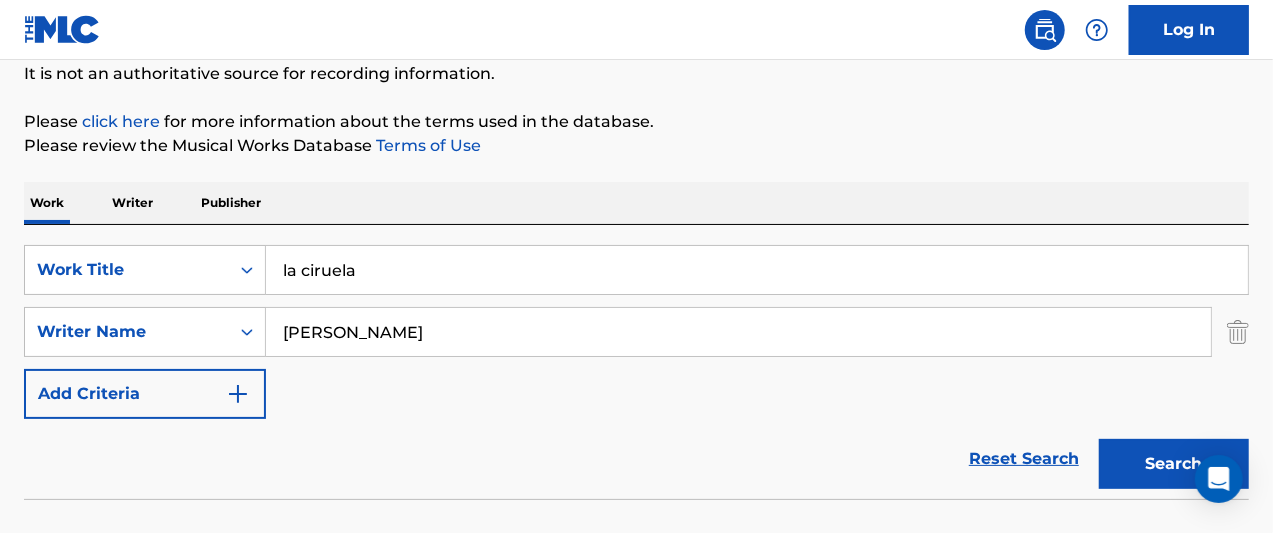 type on "nicolas perea" 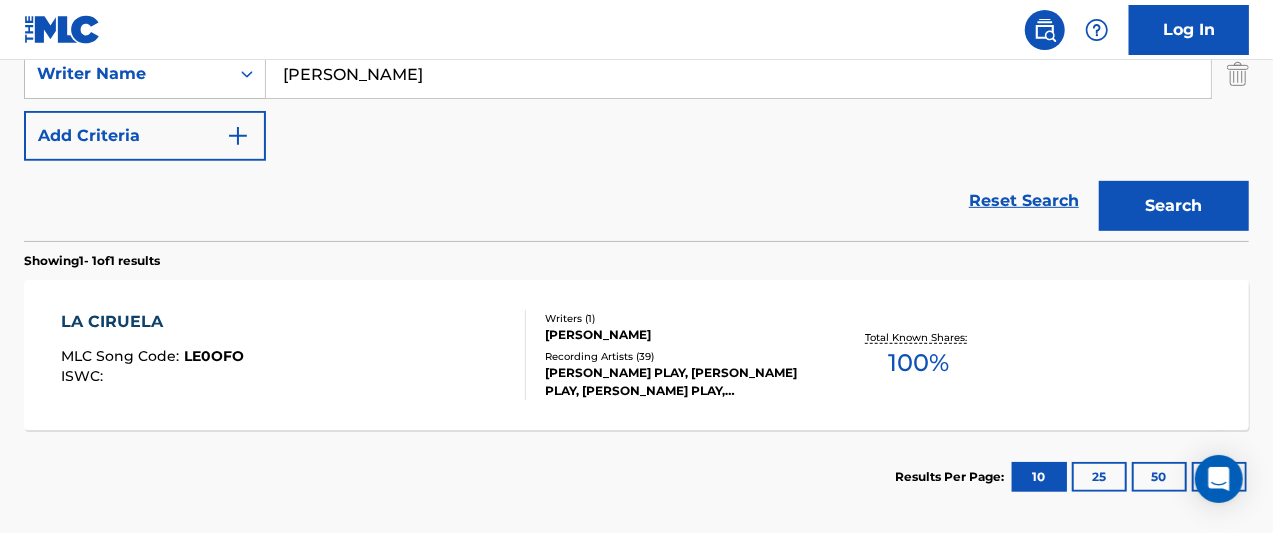 scroll, scrollTop: 500, scrollLeft: 0, axis: vertical 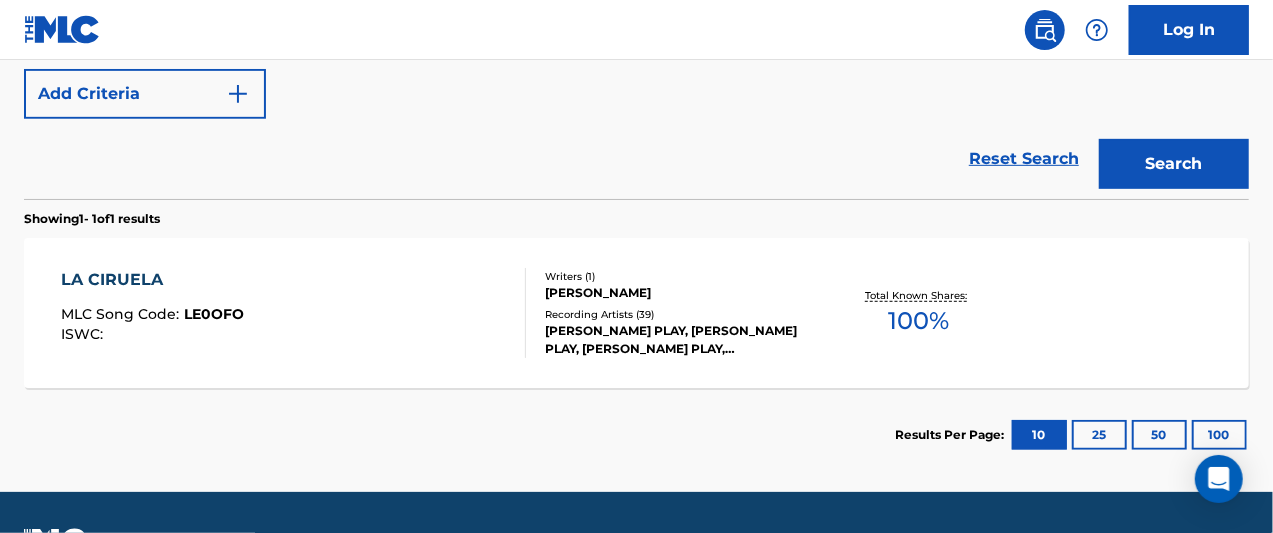 click on "LA CIRUELA MLC Song Code : LE0OFO ISWC :" at bounding box center [294, 313] 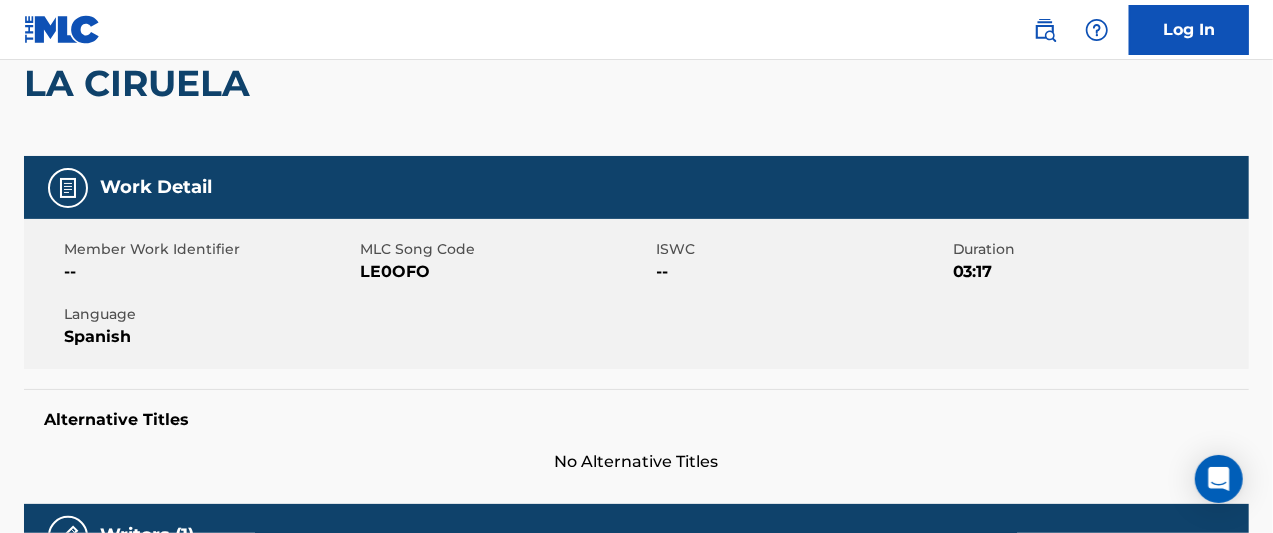 scroll, scrollTop: 300, scrollLeft: 0, axis: vertical 